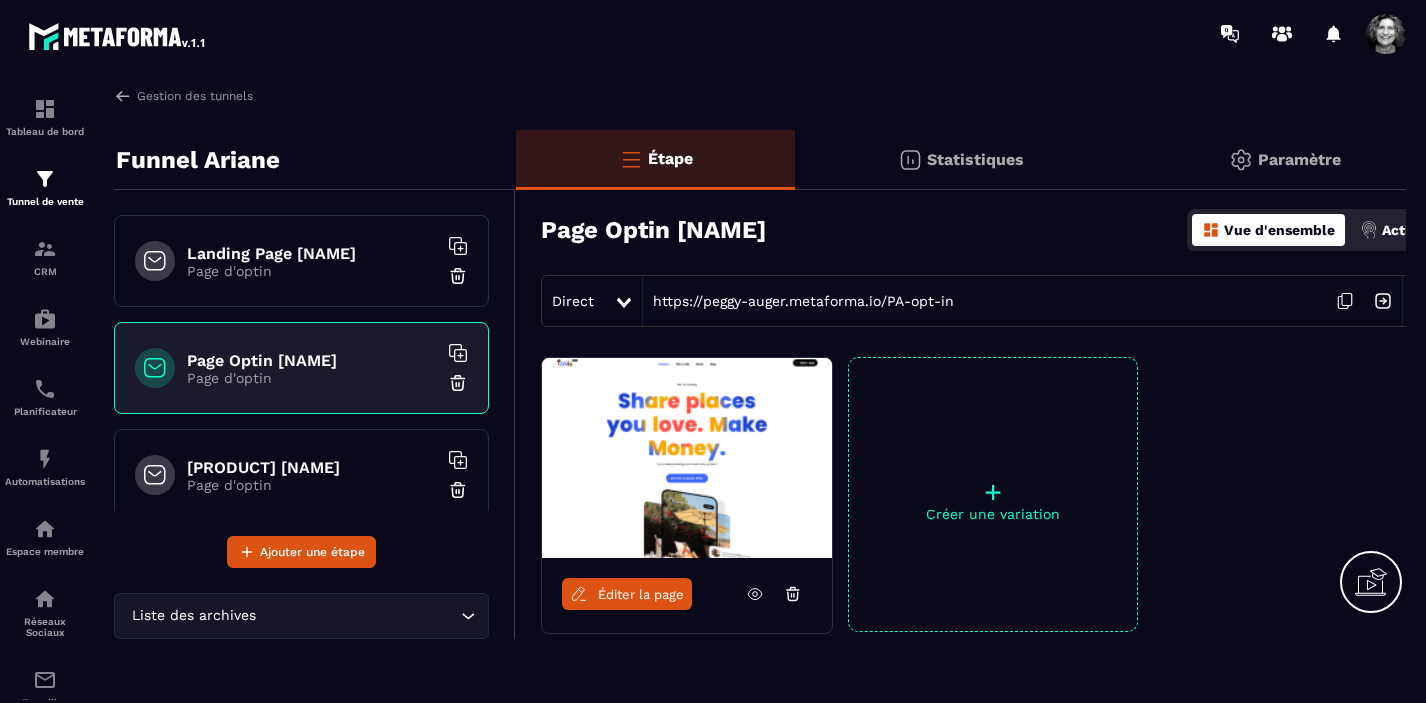 scroll, scrollTop: 0, scrollLeft: 0, axis: both 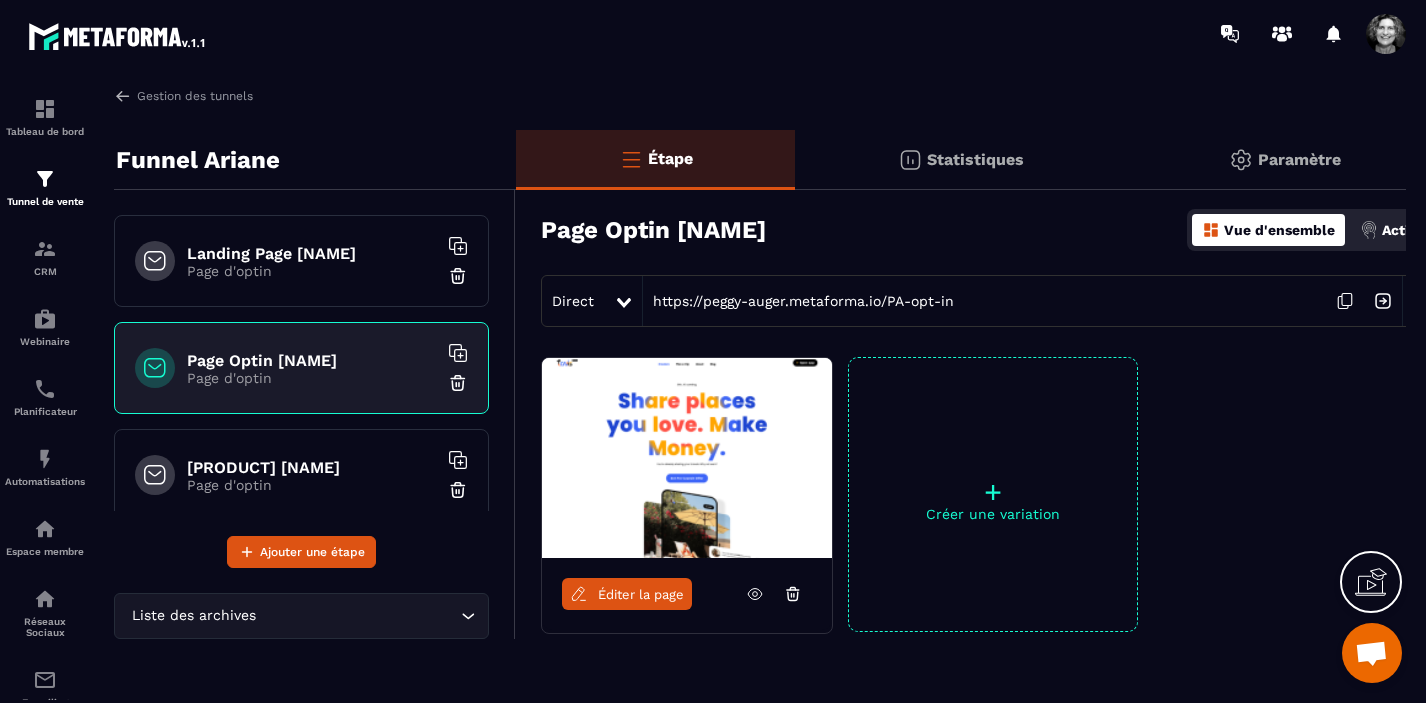 click at bounding box center (1371, 655) 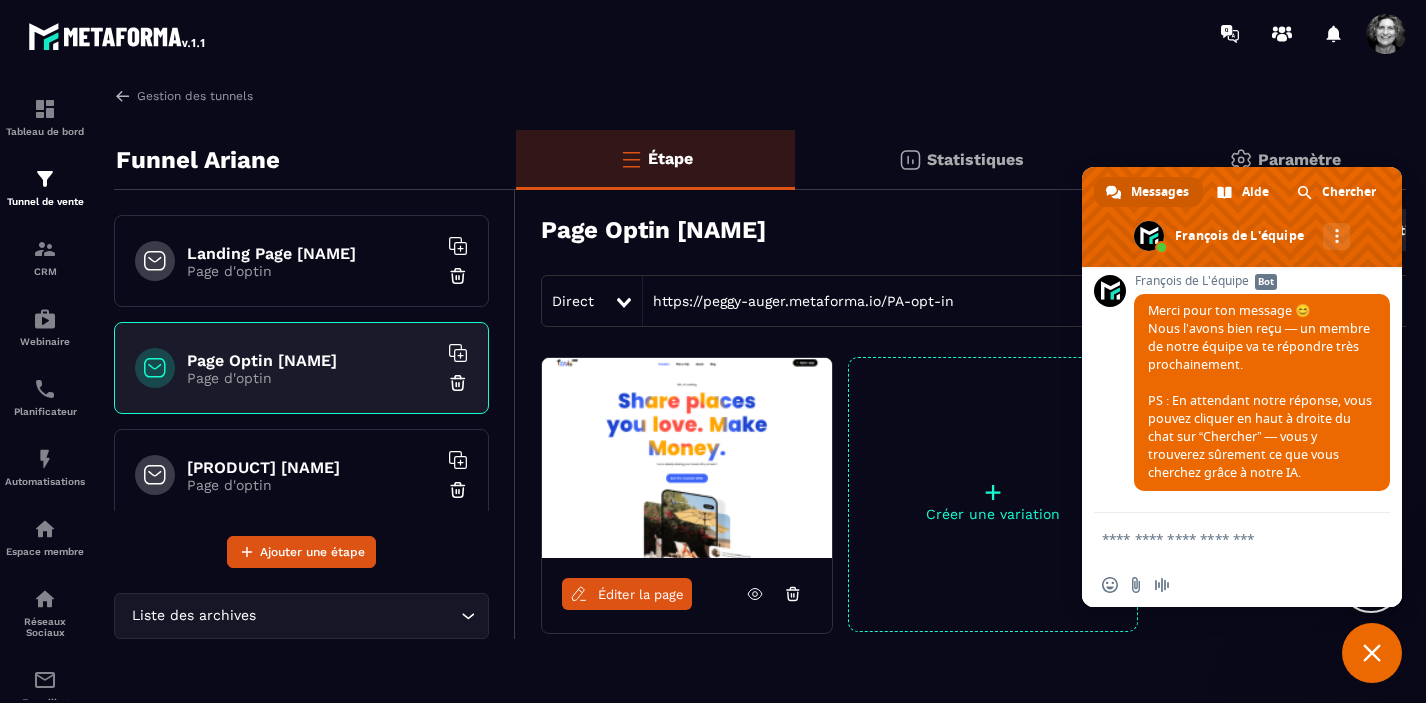 type on "*" 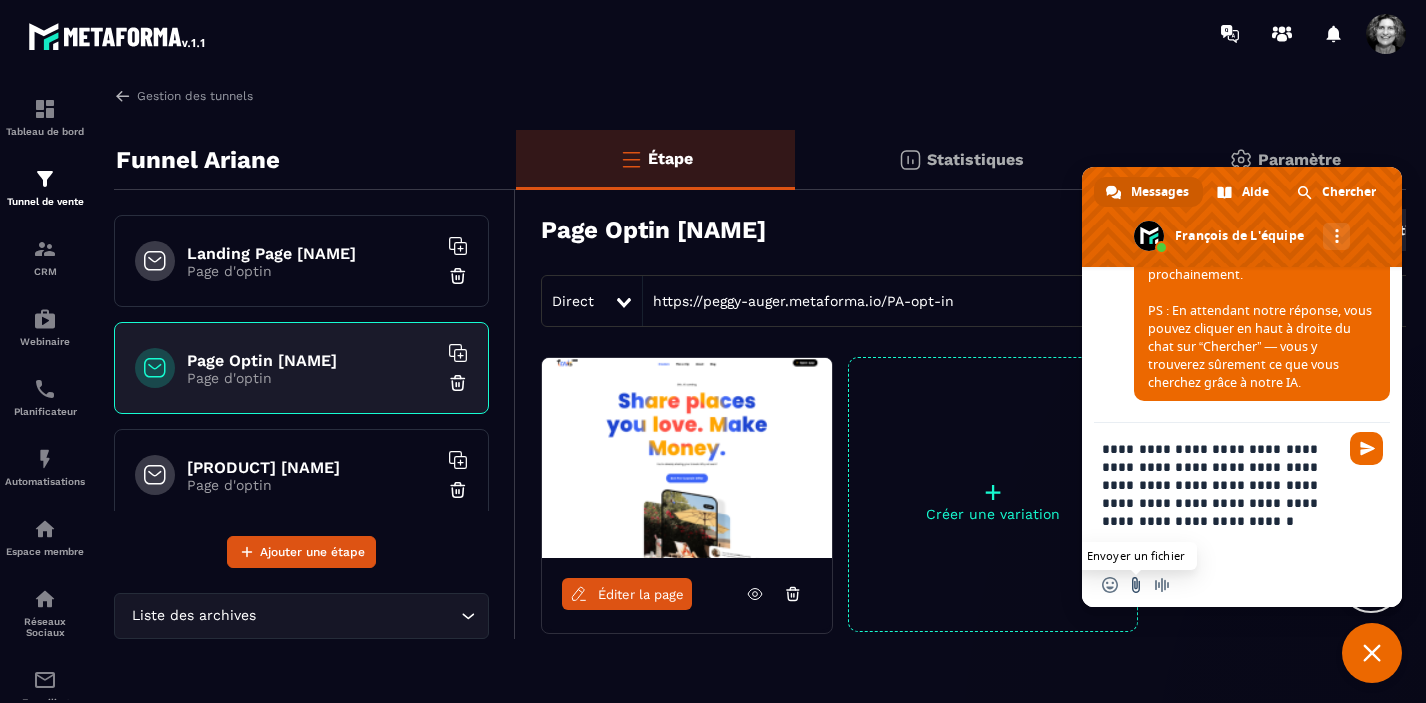 click at bounding box center (1136, 585) 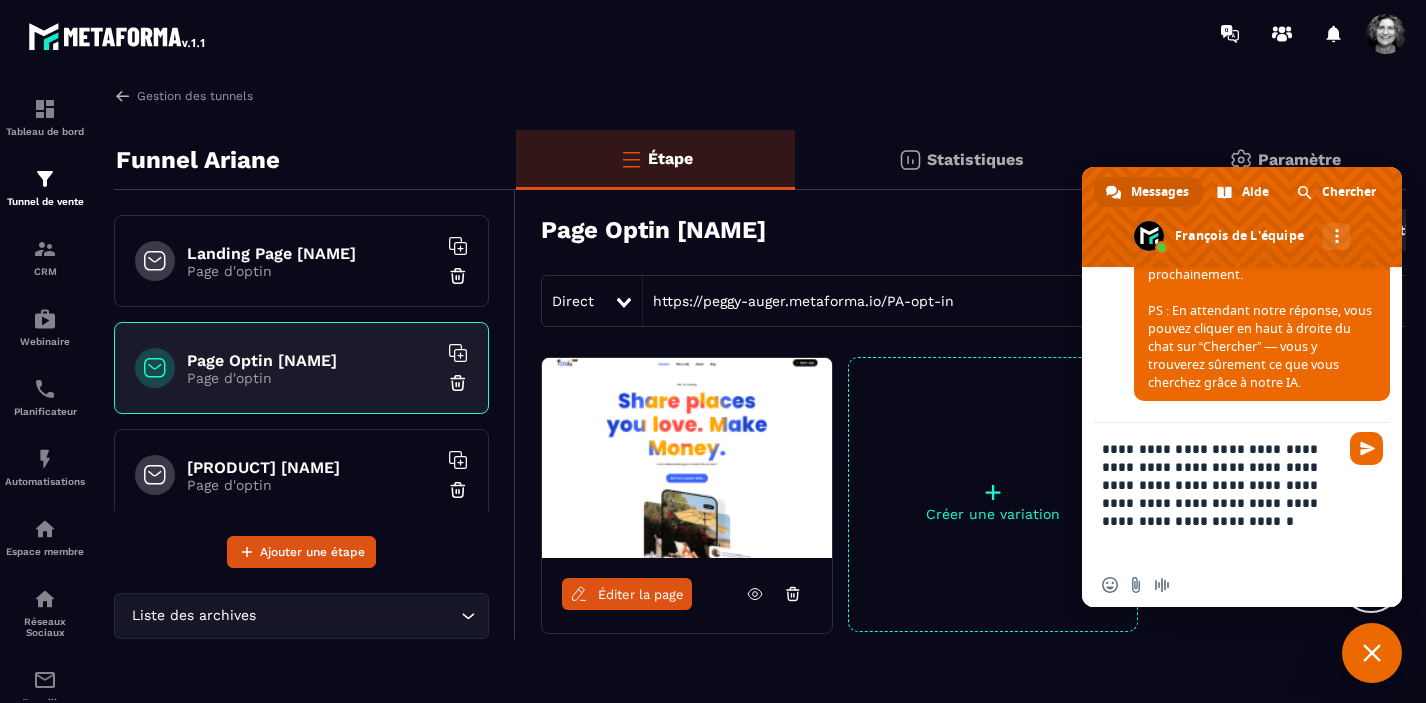 paste on "**********" 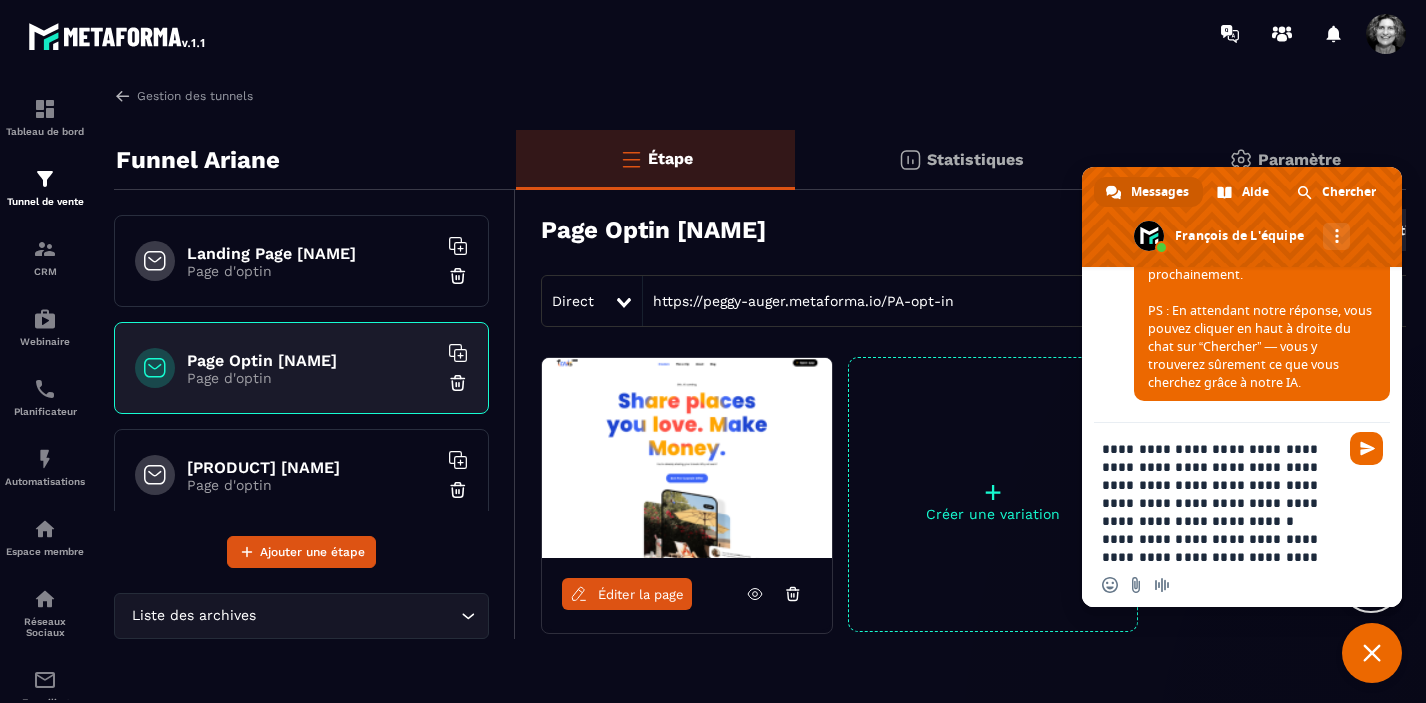 scroll, scrollTop: 39, scrollLeft: 0, axis: vertical 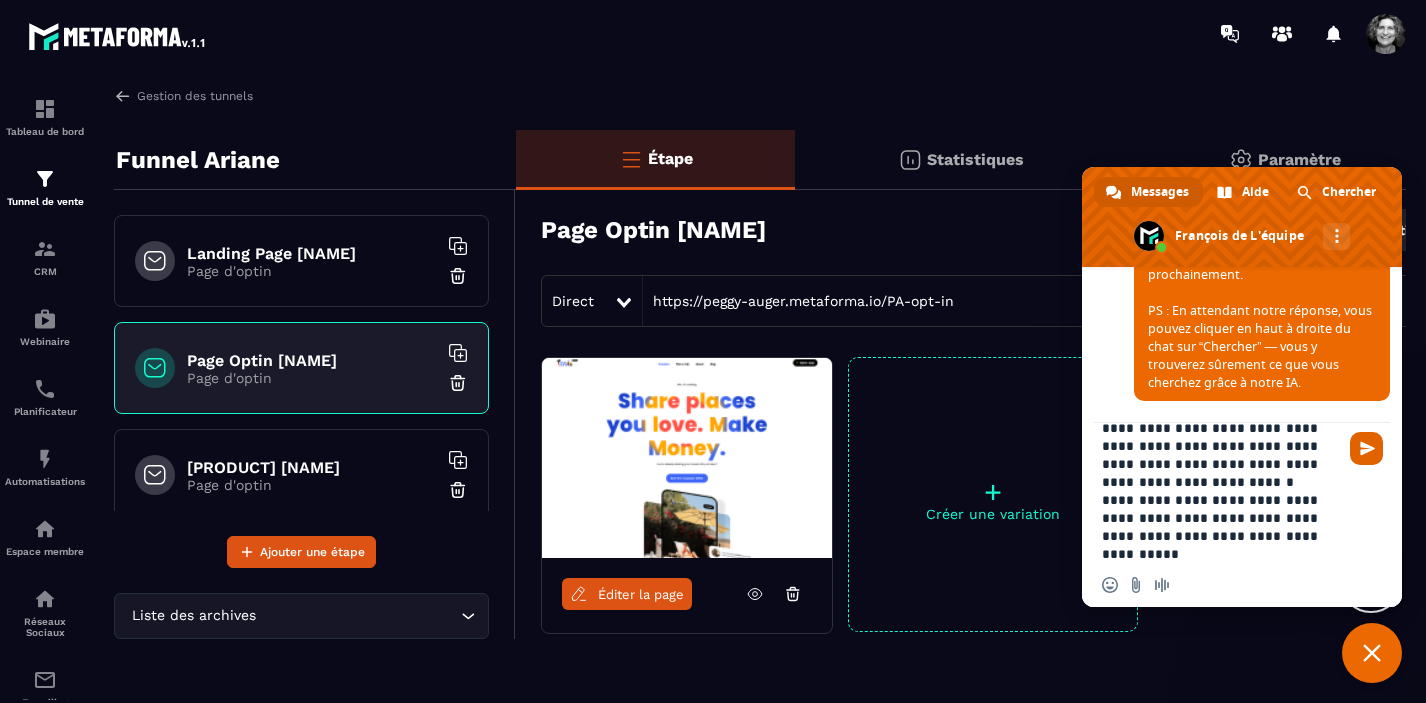 type on "**********" 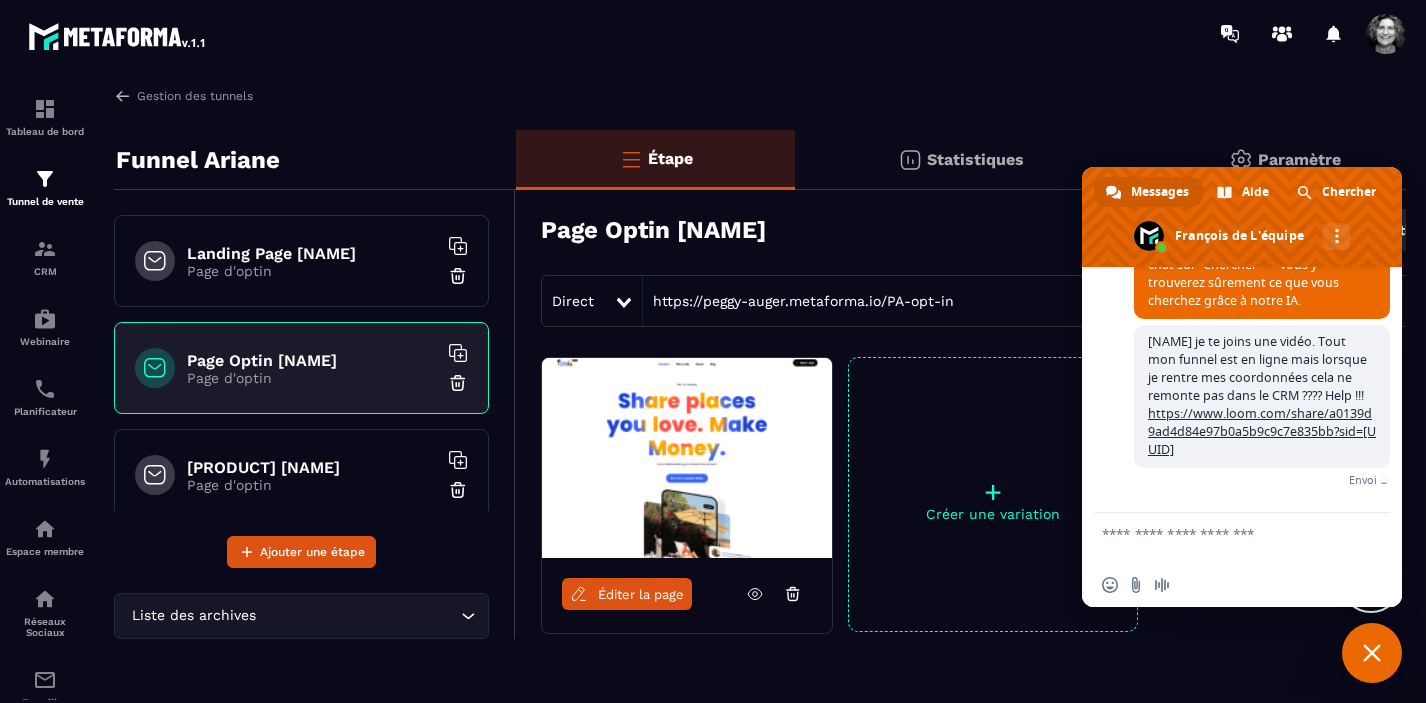 scroll, scrollTop: 5, scrollLeft: 0, axis: vertical 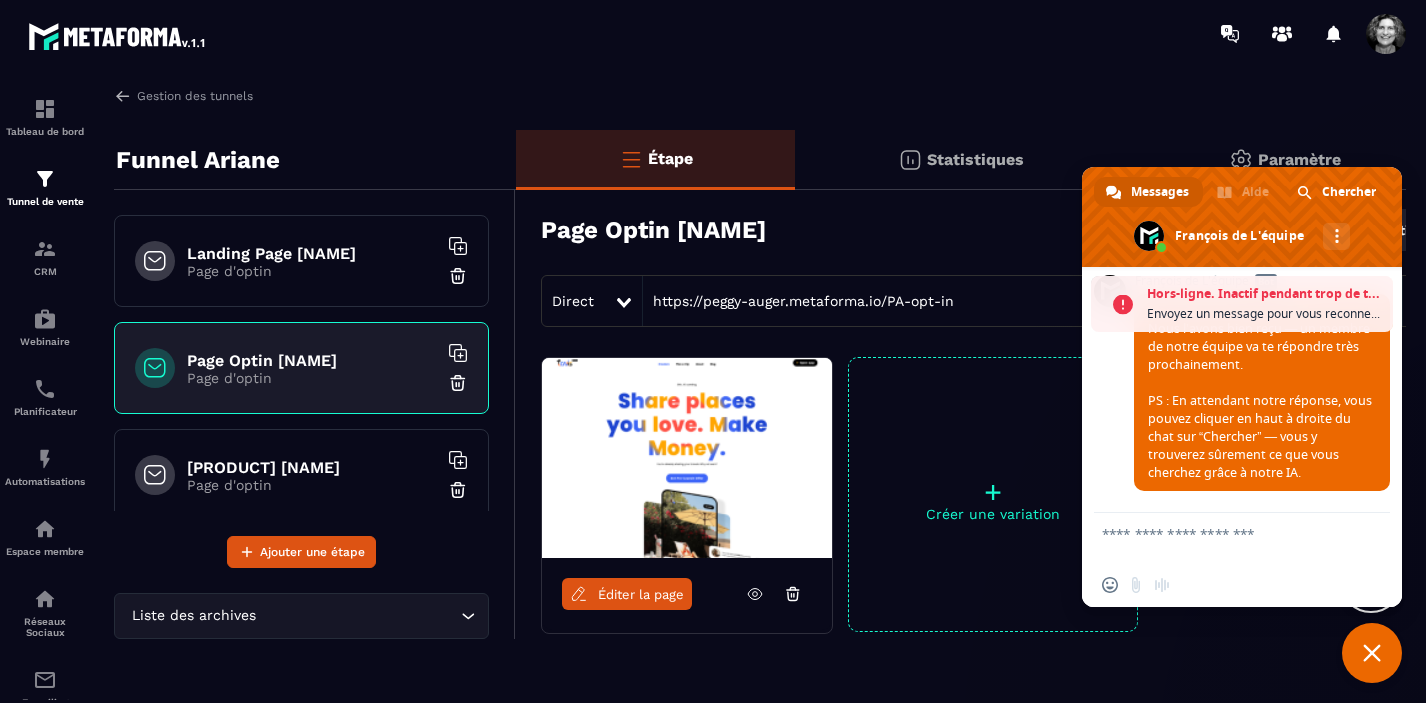 click on "Page d'optin" at bounding box center [312, 271] 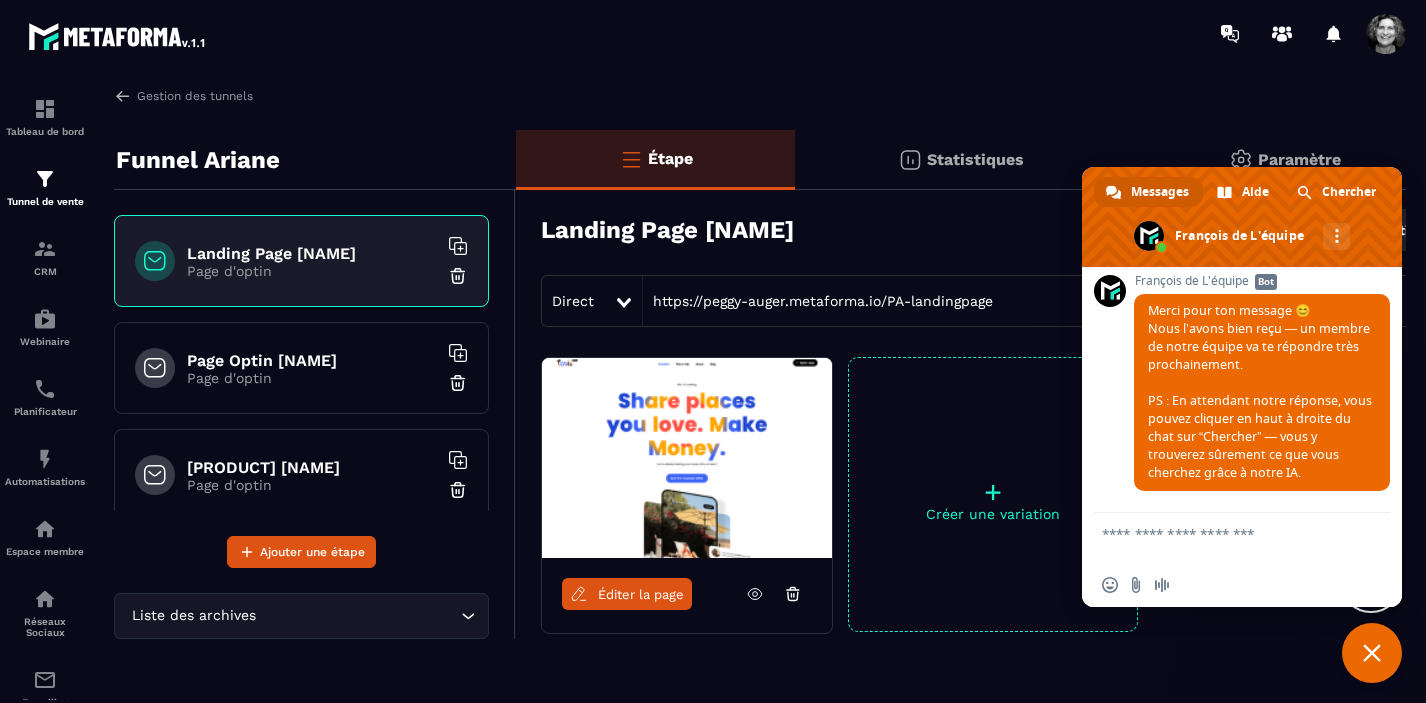 click at bounding box center [1372, 653] 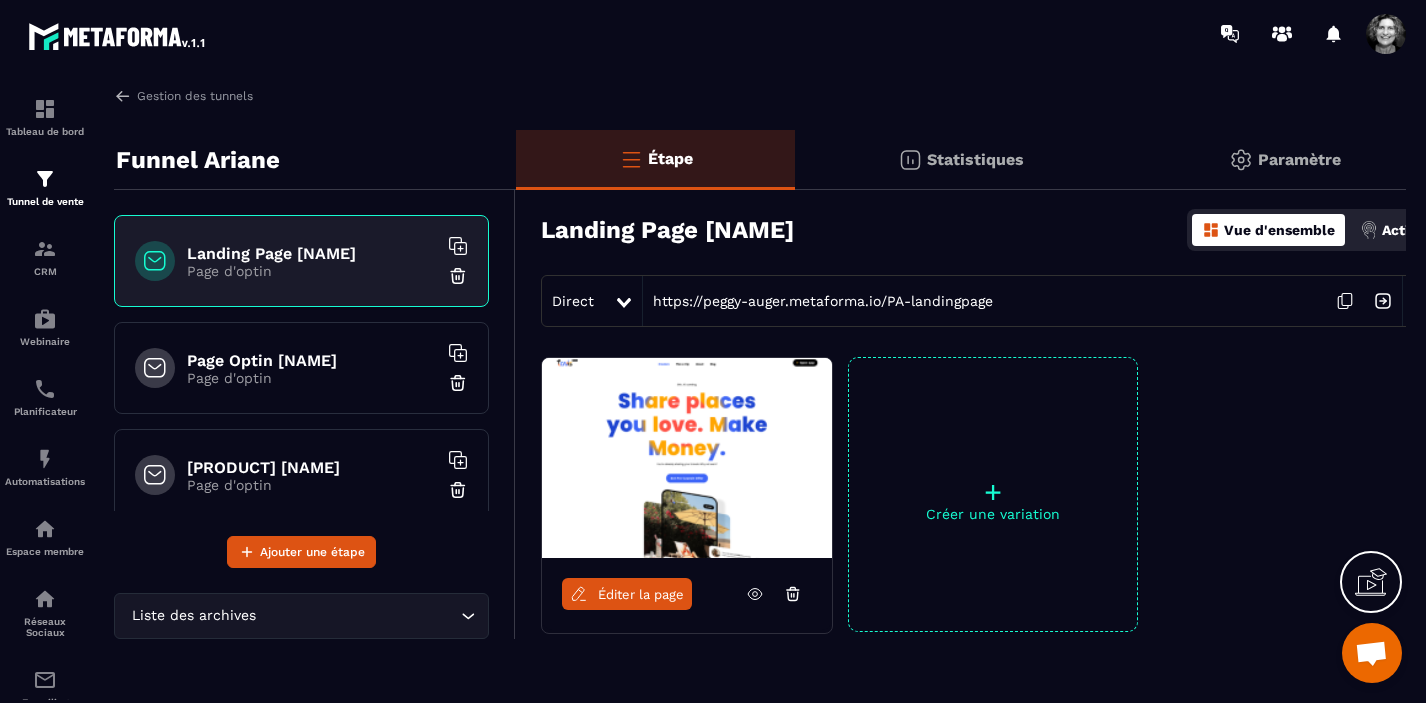 click on "Paramètre" at bounding box center (1299, 159) 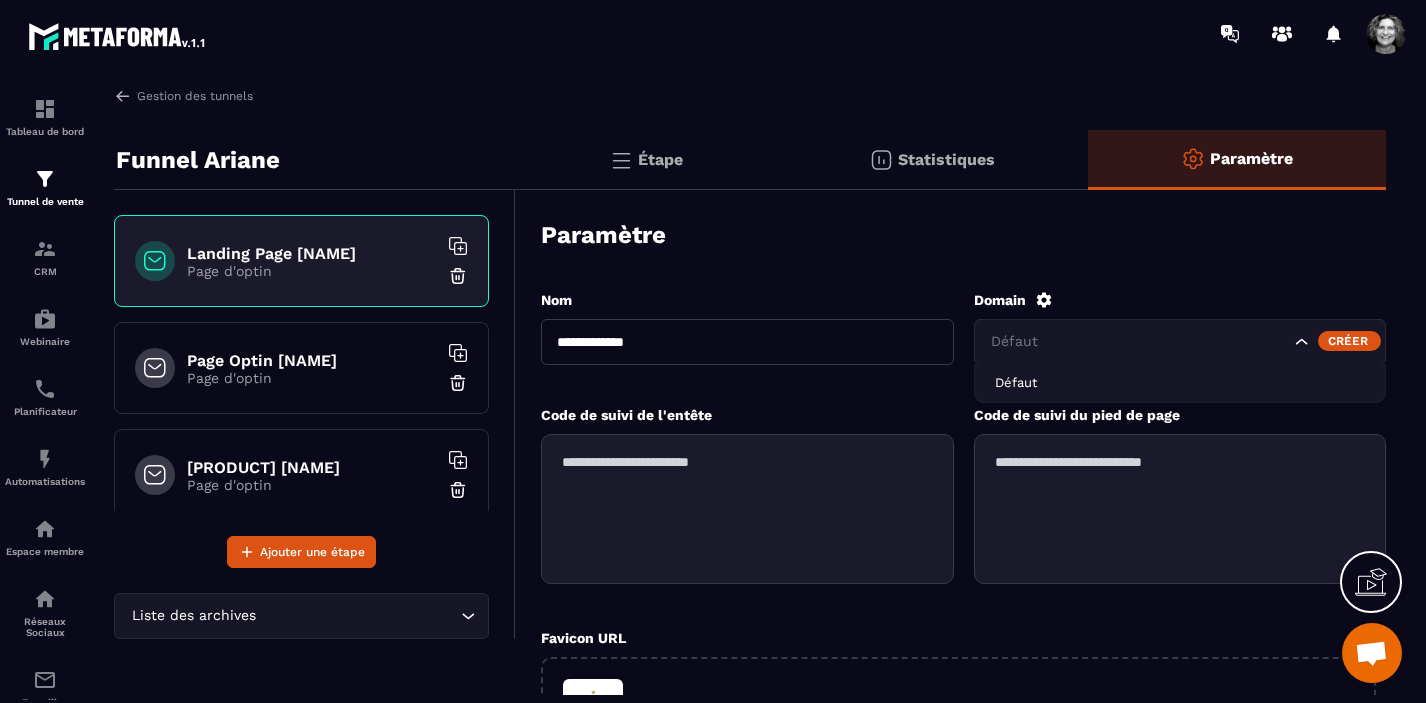 click 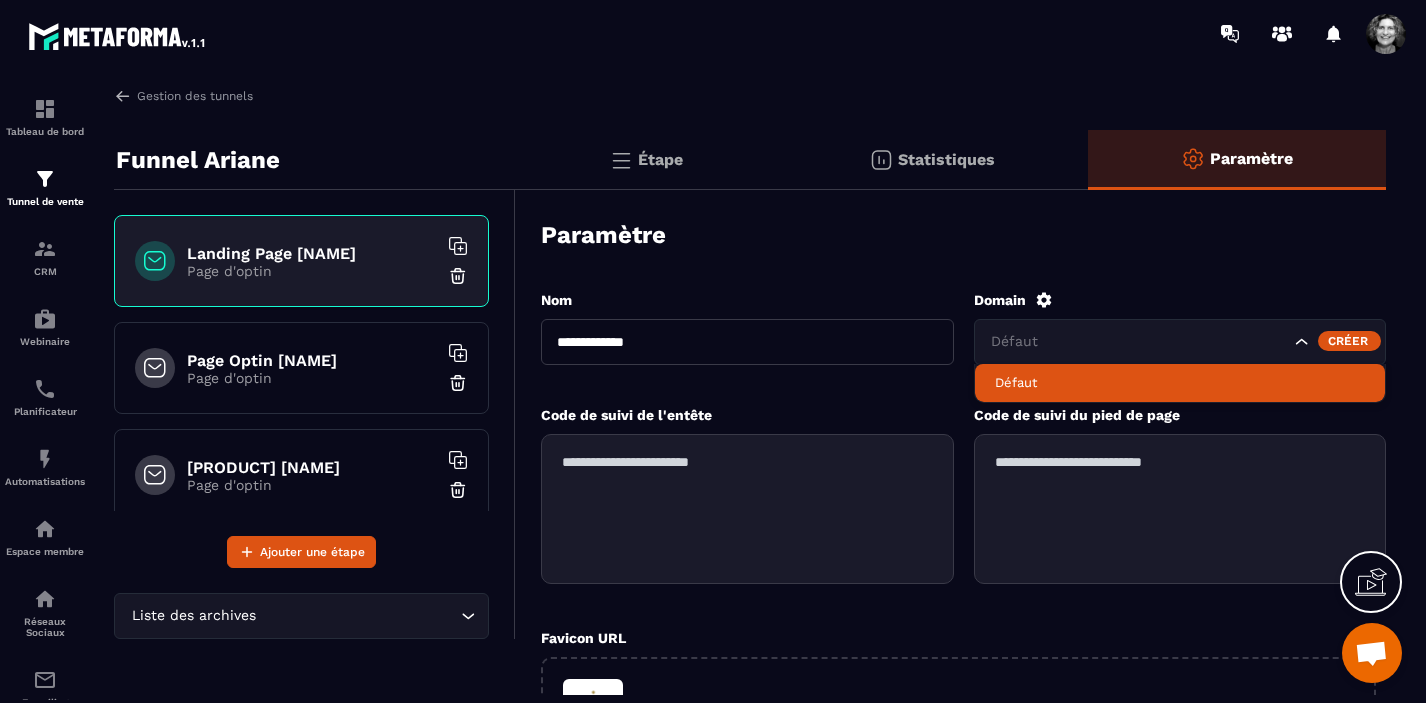 click on "Créer" at bounding box center [1349, 341] 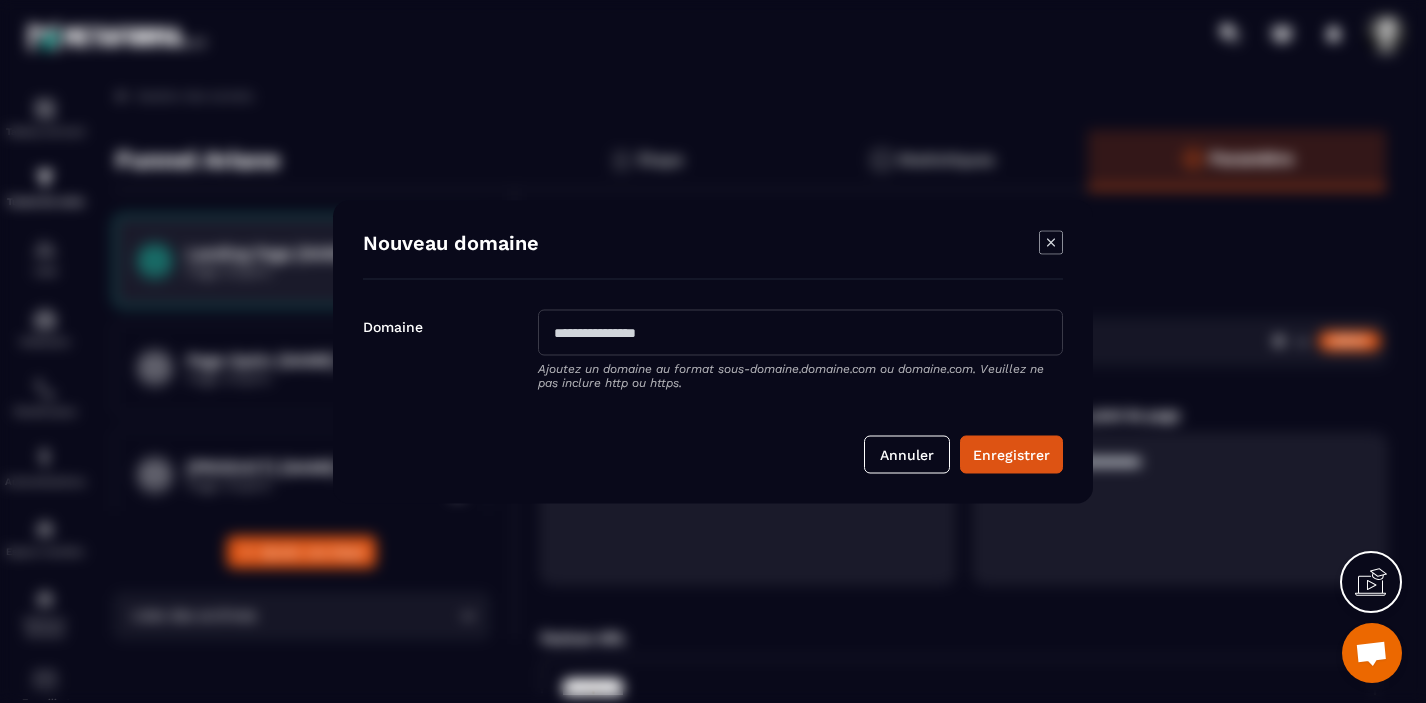 click at bounding box center [800, 332] 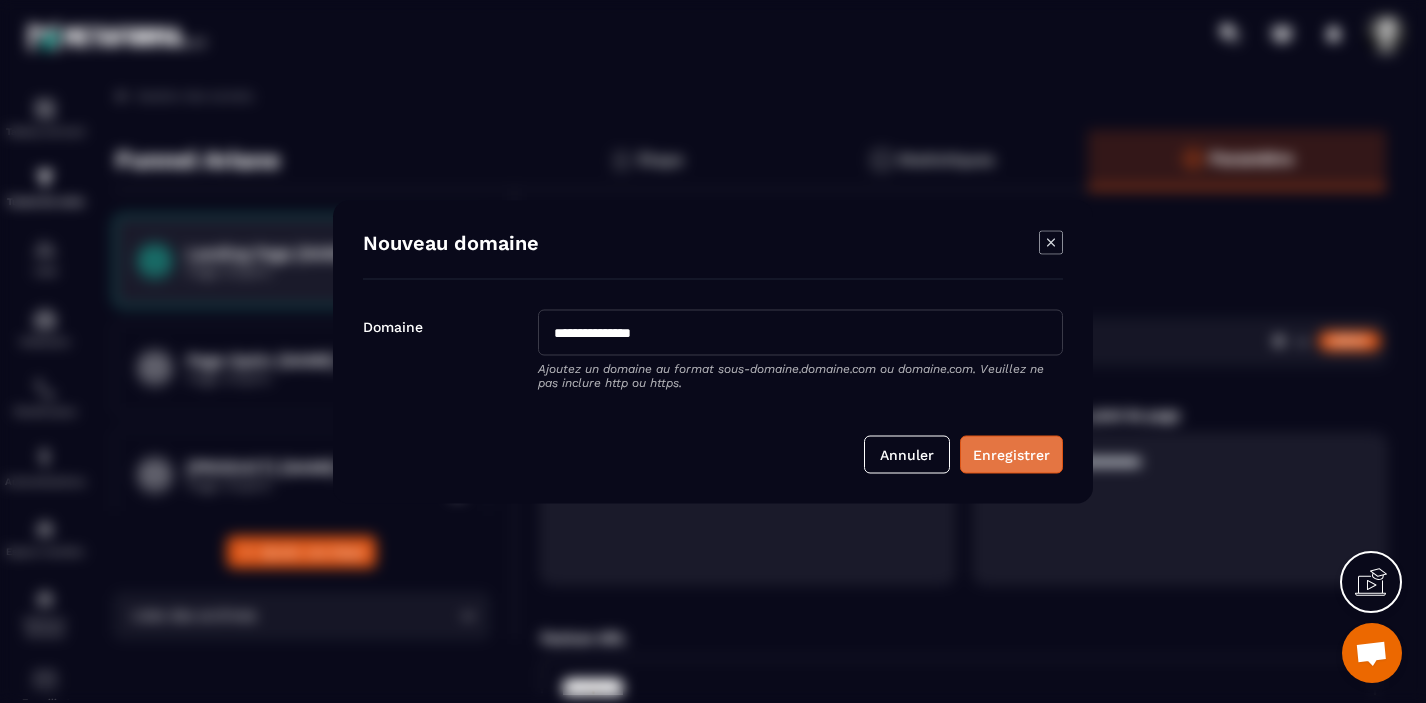 click on "Enregistrer" at bounding box center (1011, 454) 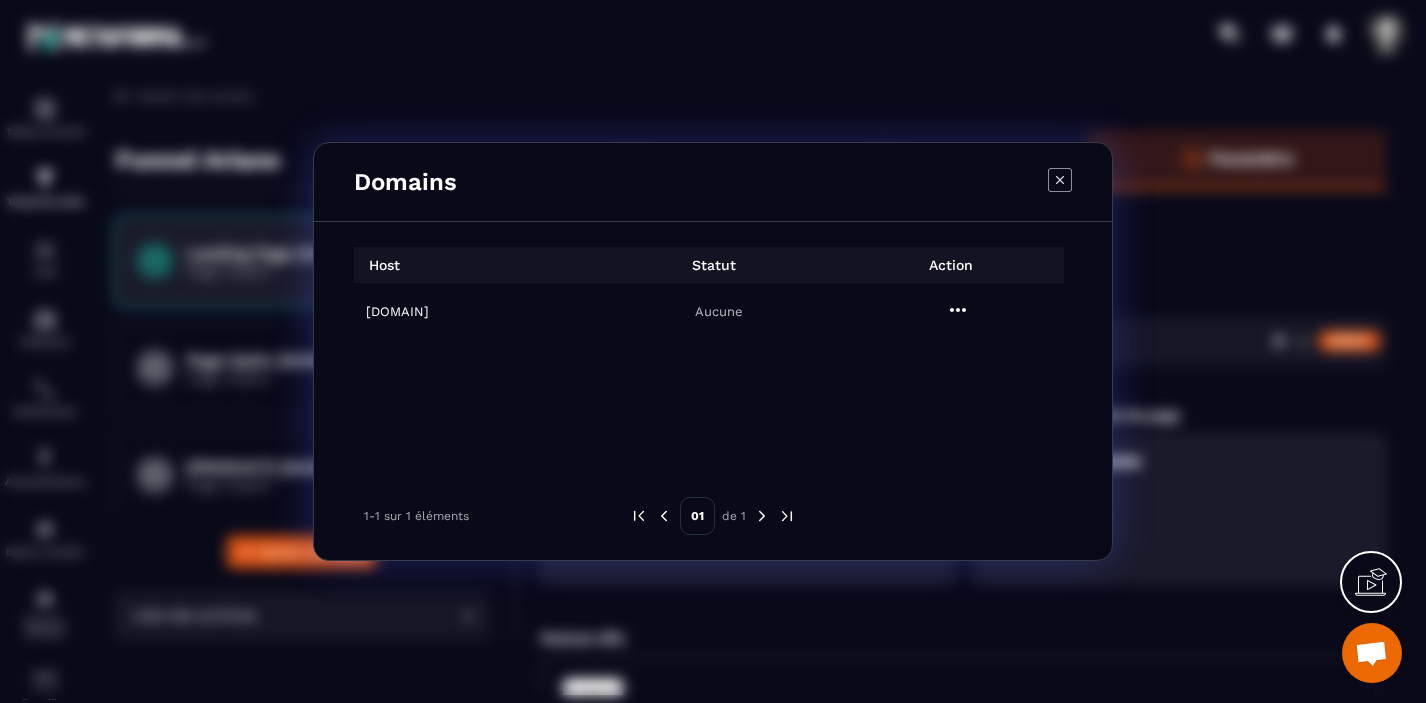 click 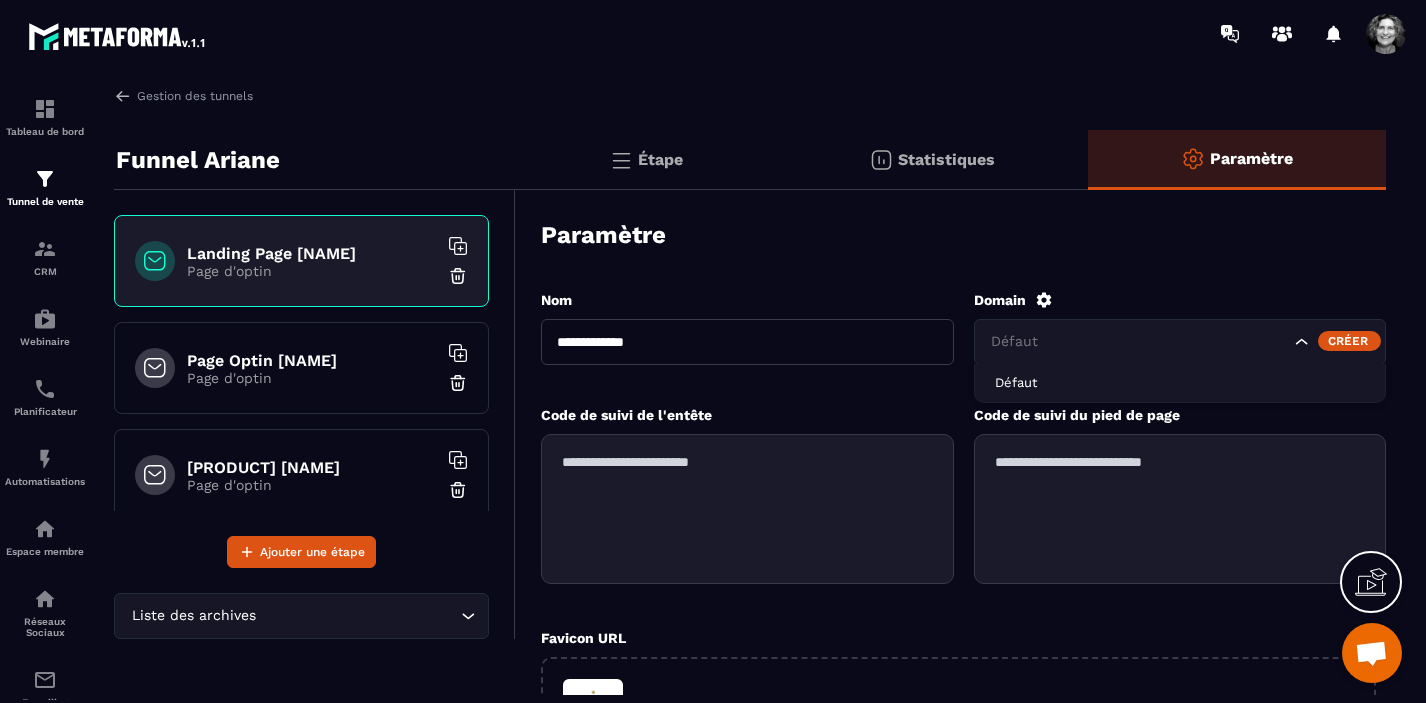 click 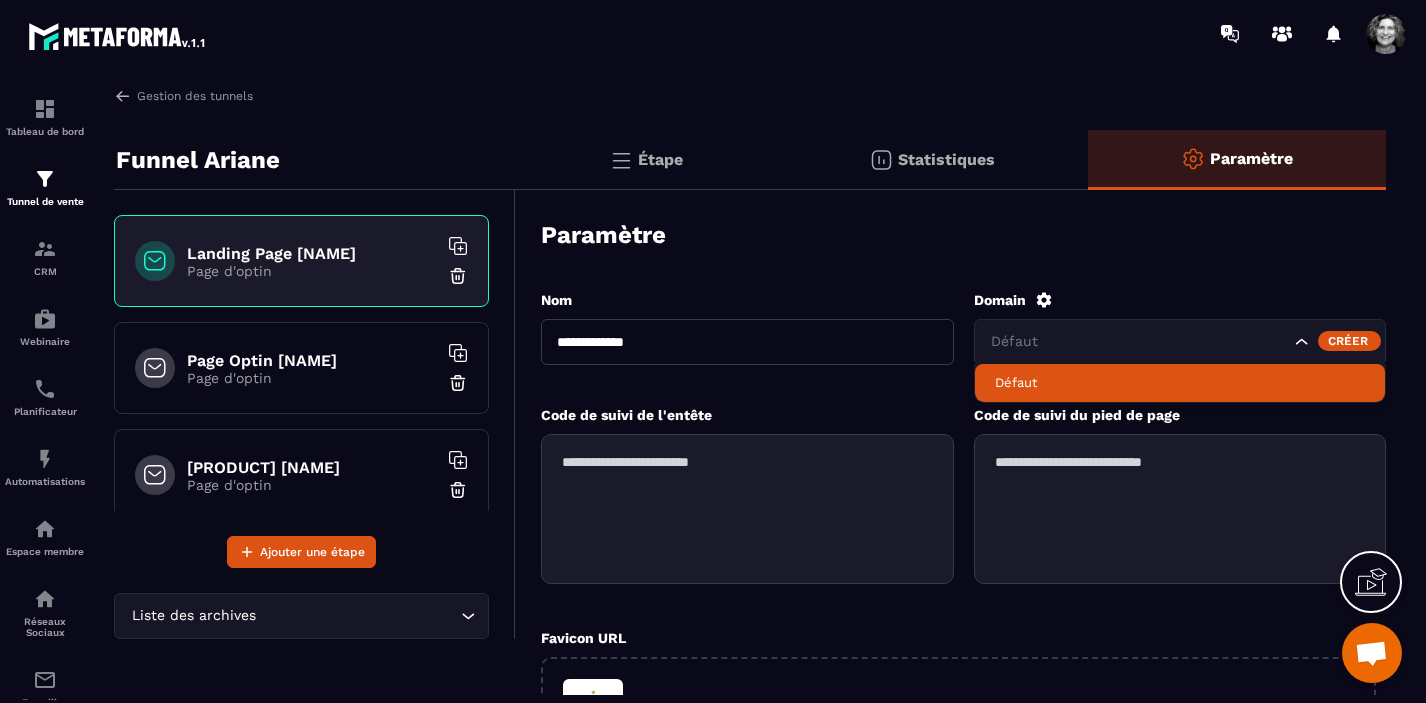 click on "Défaut" 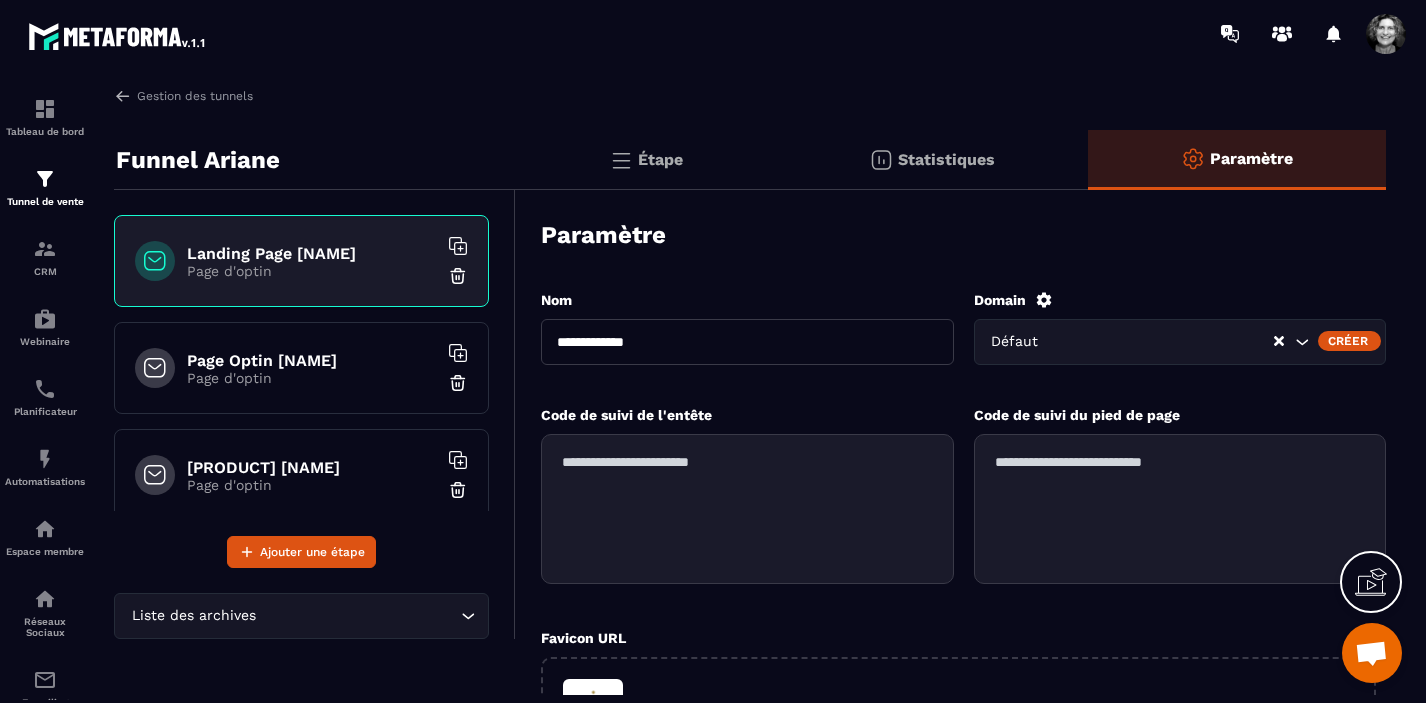 click 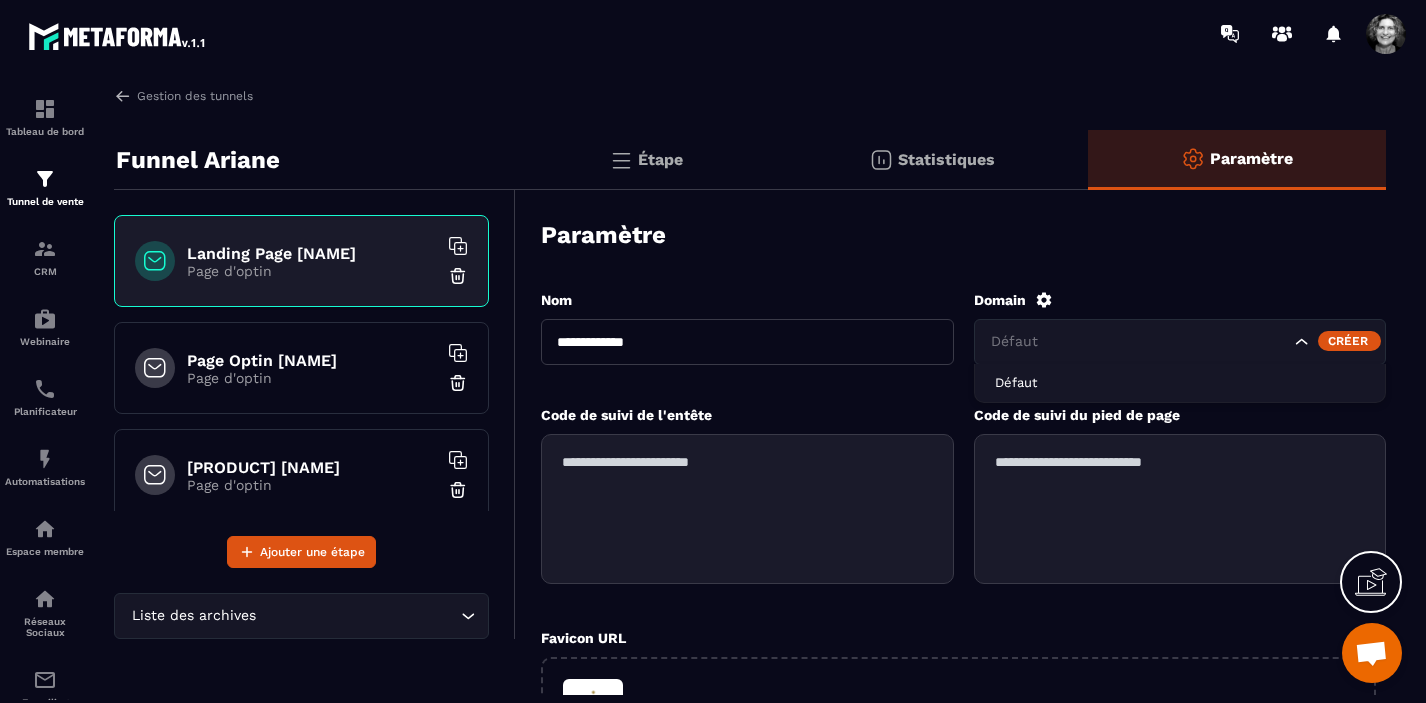 click on "Créer" at bounding box center [1349, 341] 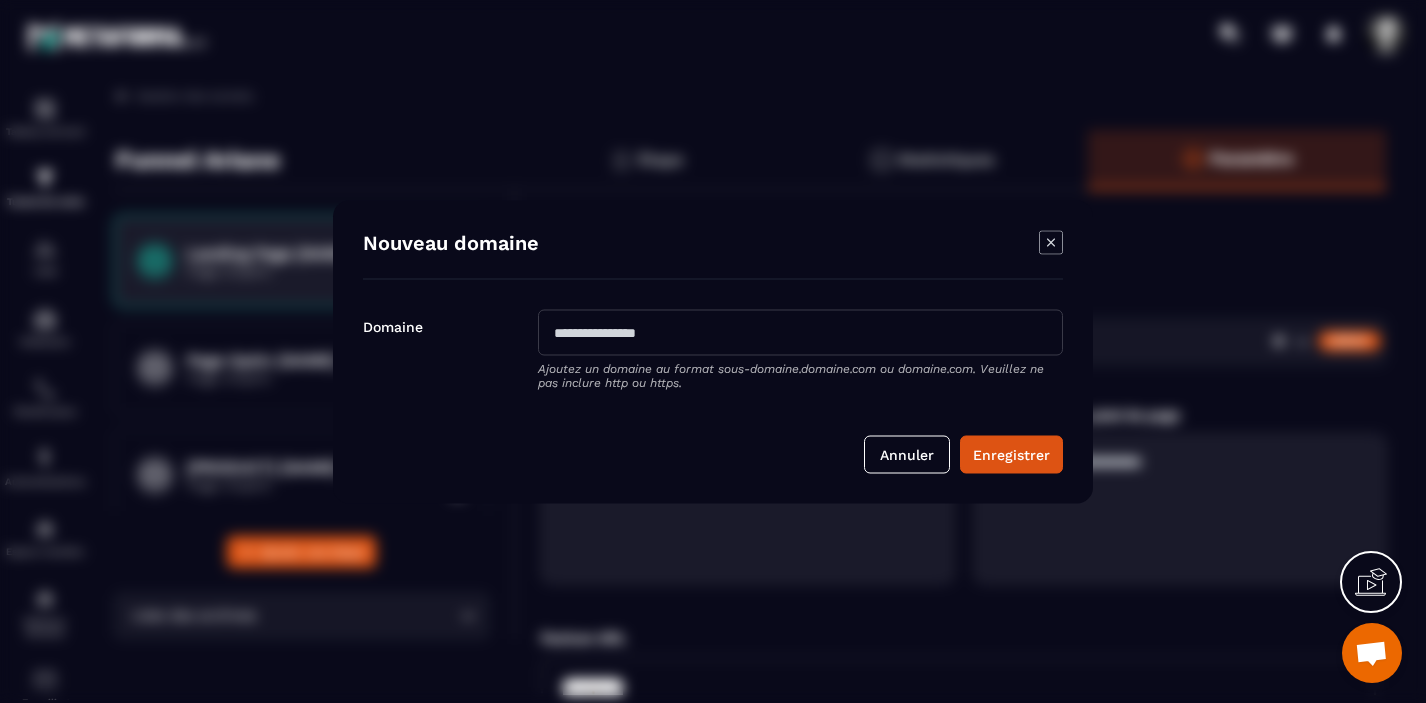 click at bounding box center (800, 332) 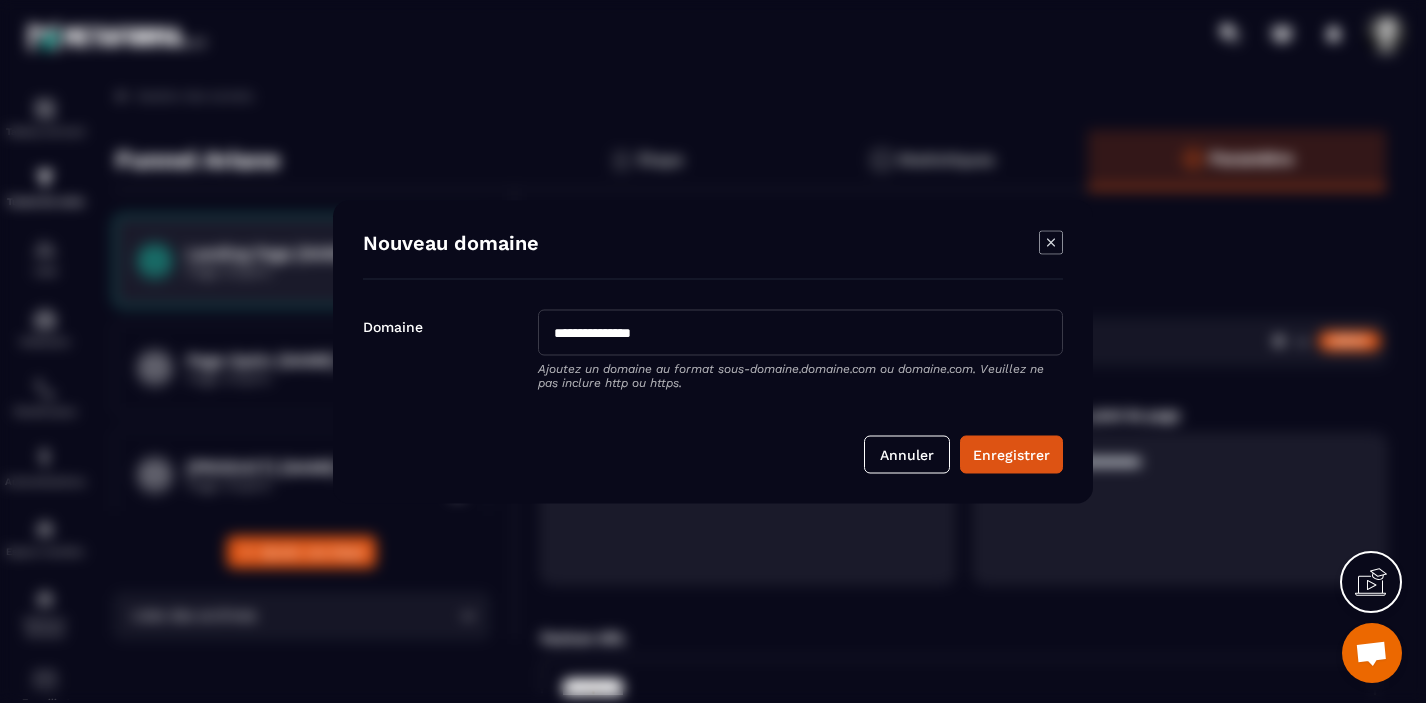 click on "**********" at bounding box center [800, 332] 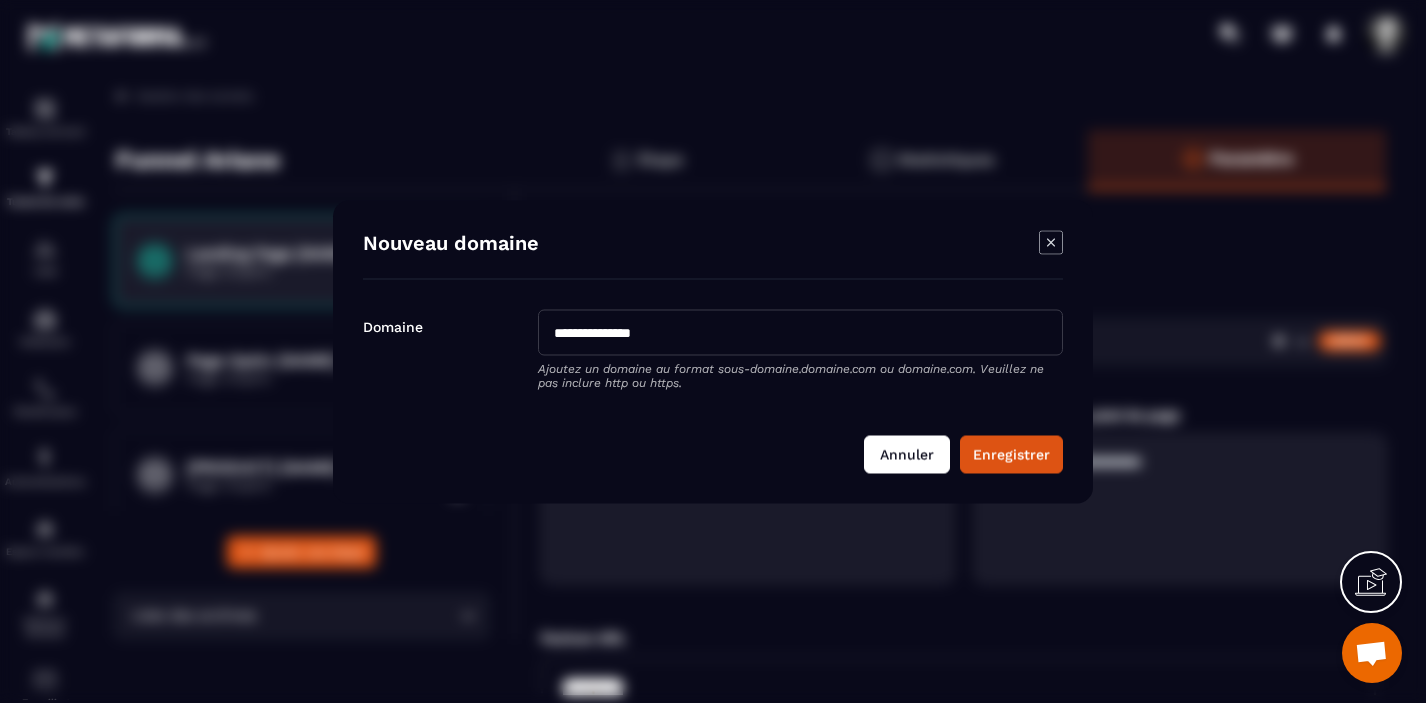 click on "Annuler" at bounding box center [907, 454] 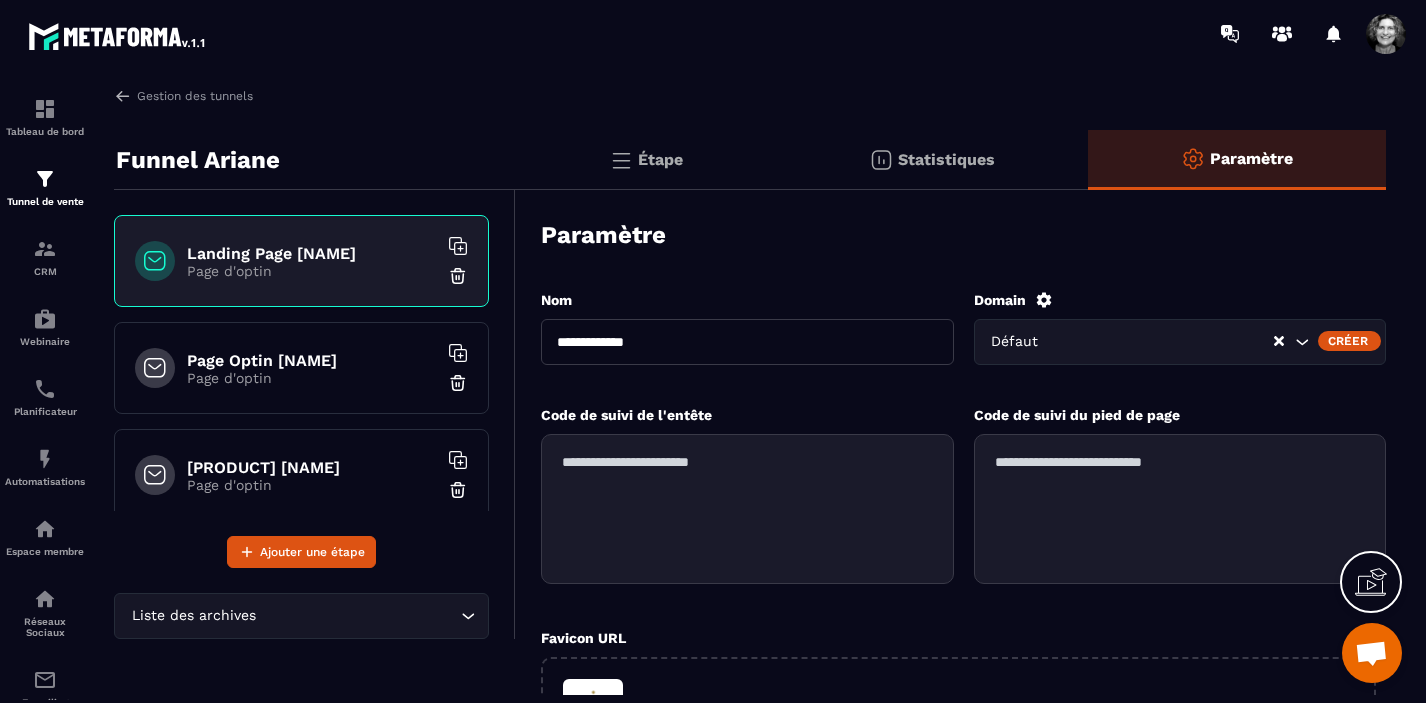 click on "Créer" at bounding box center [1349, 341] 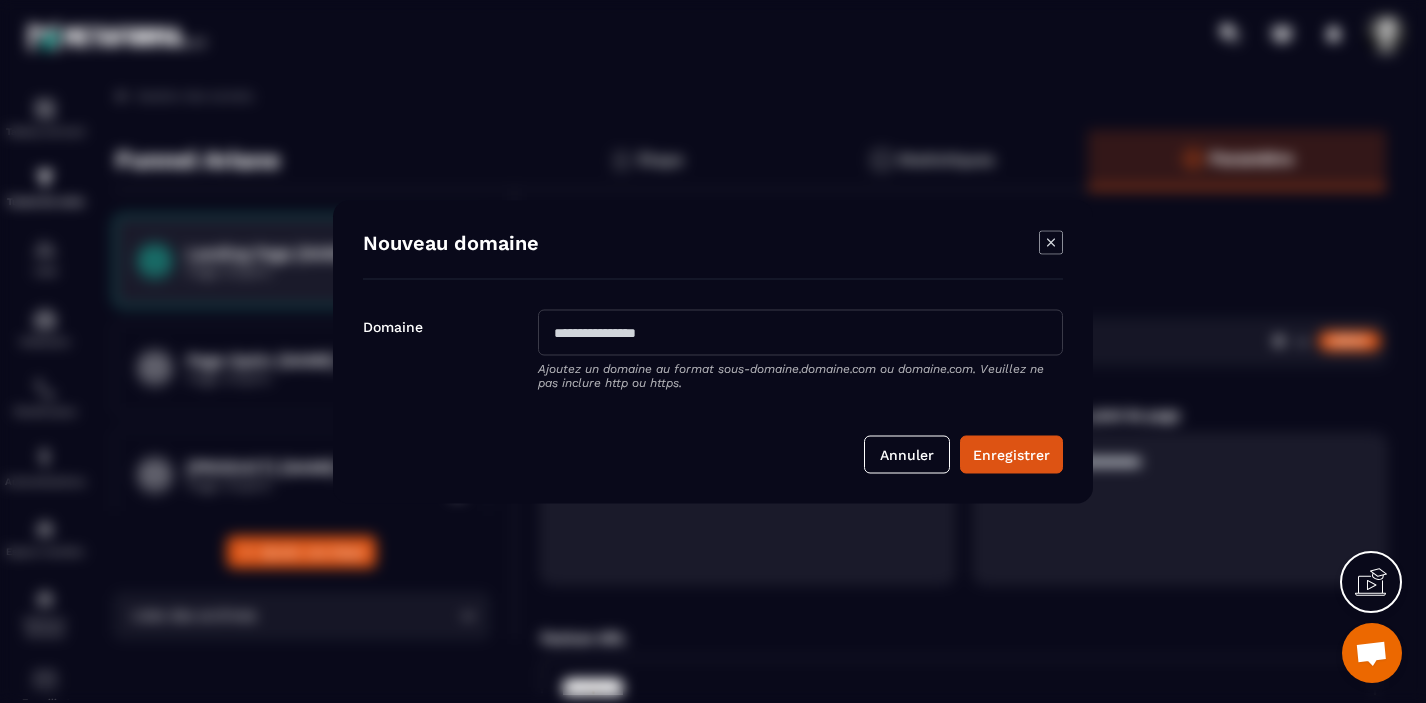 click at bounding box center (800, 332) 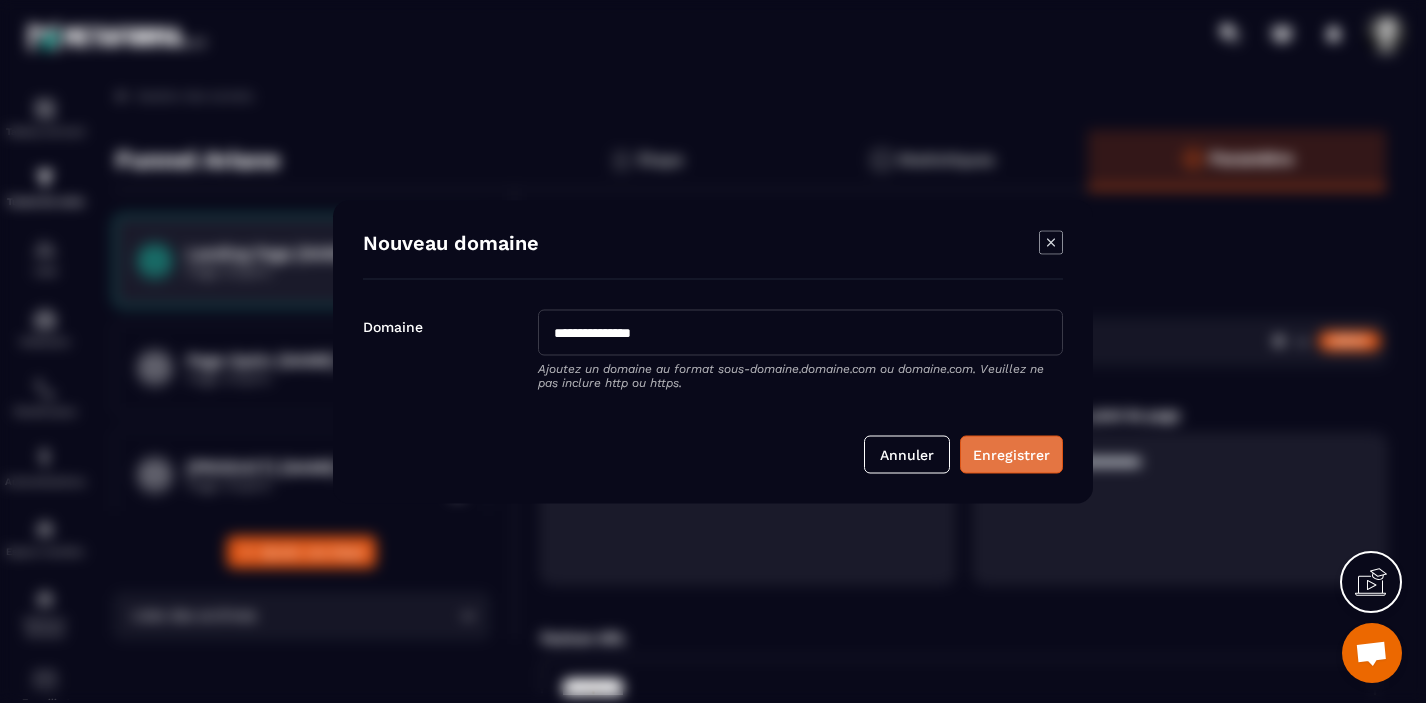 click on "Enregistrer" at bounding box center [1011, 454] 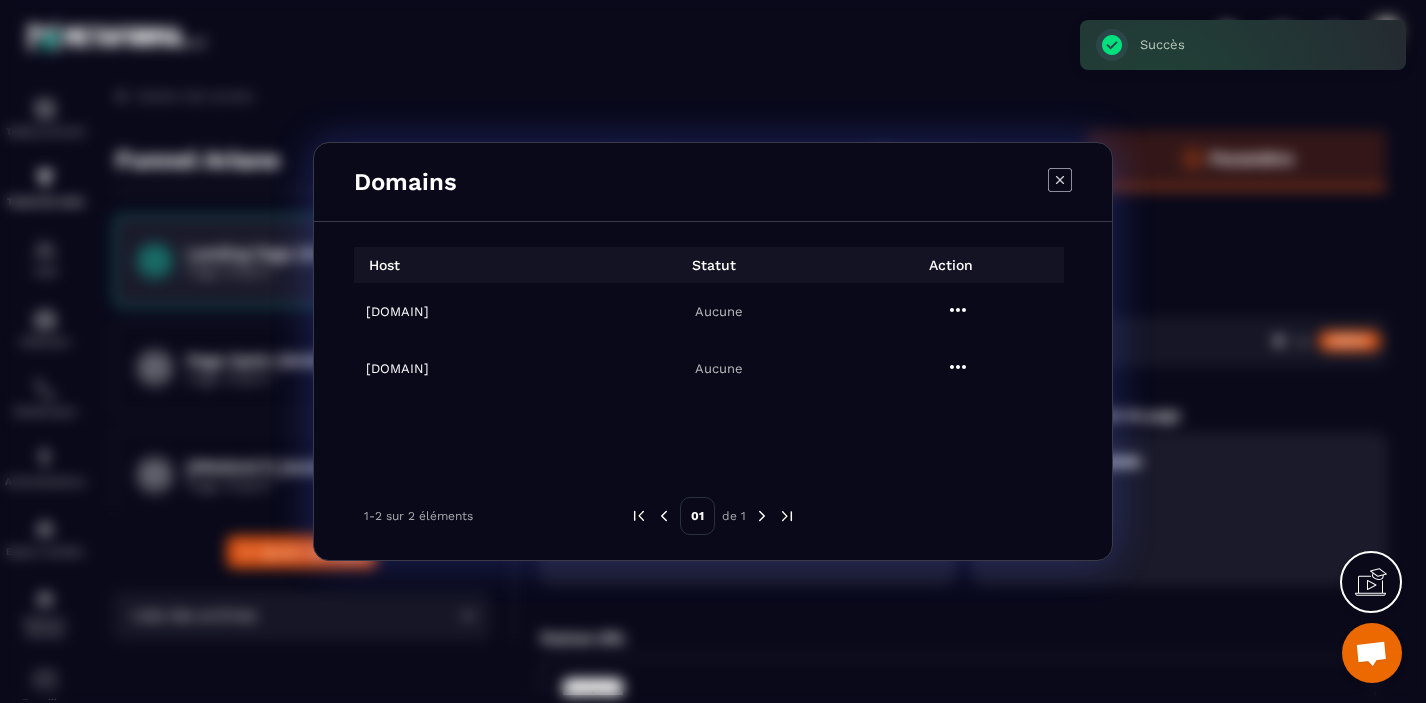 click on "[DOMAIN]" at bounding box center (479, 368) 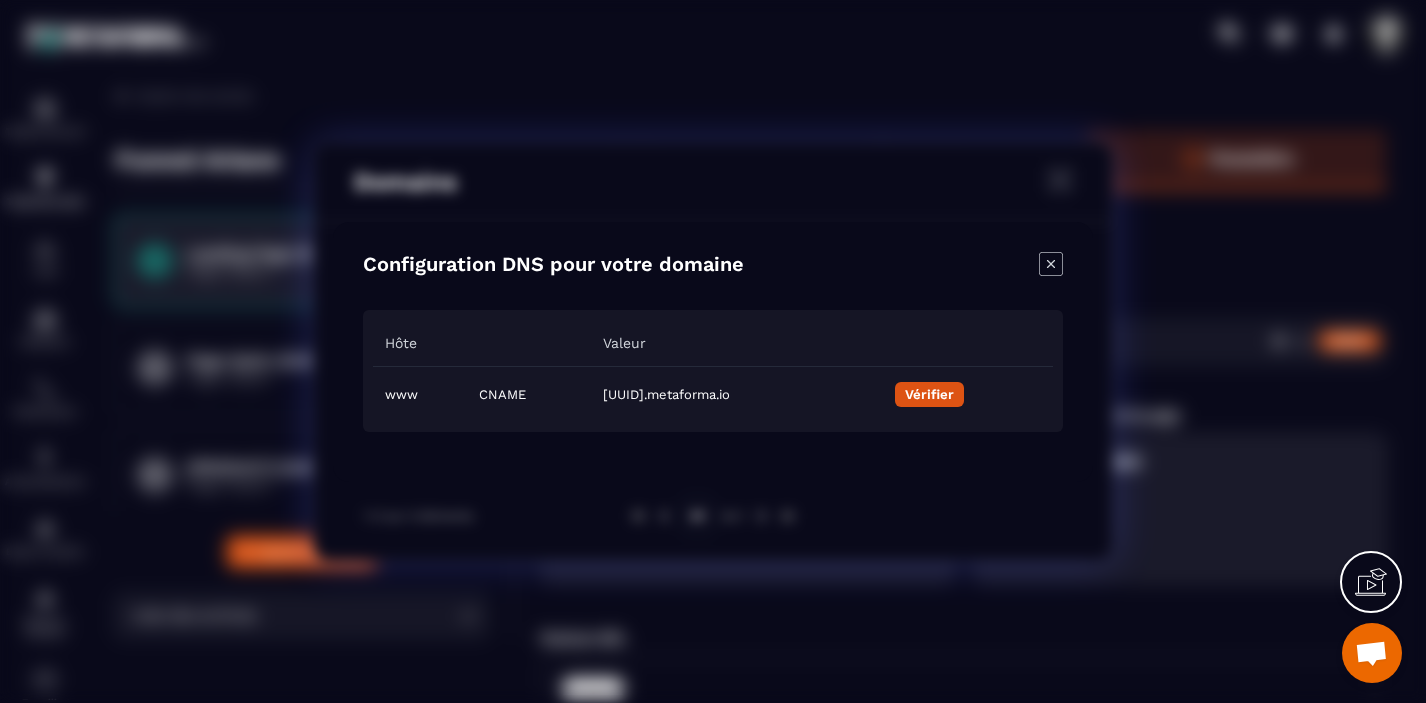 click on "Vérifier" at bounding box center (929, 394) 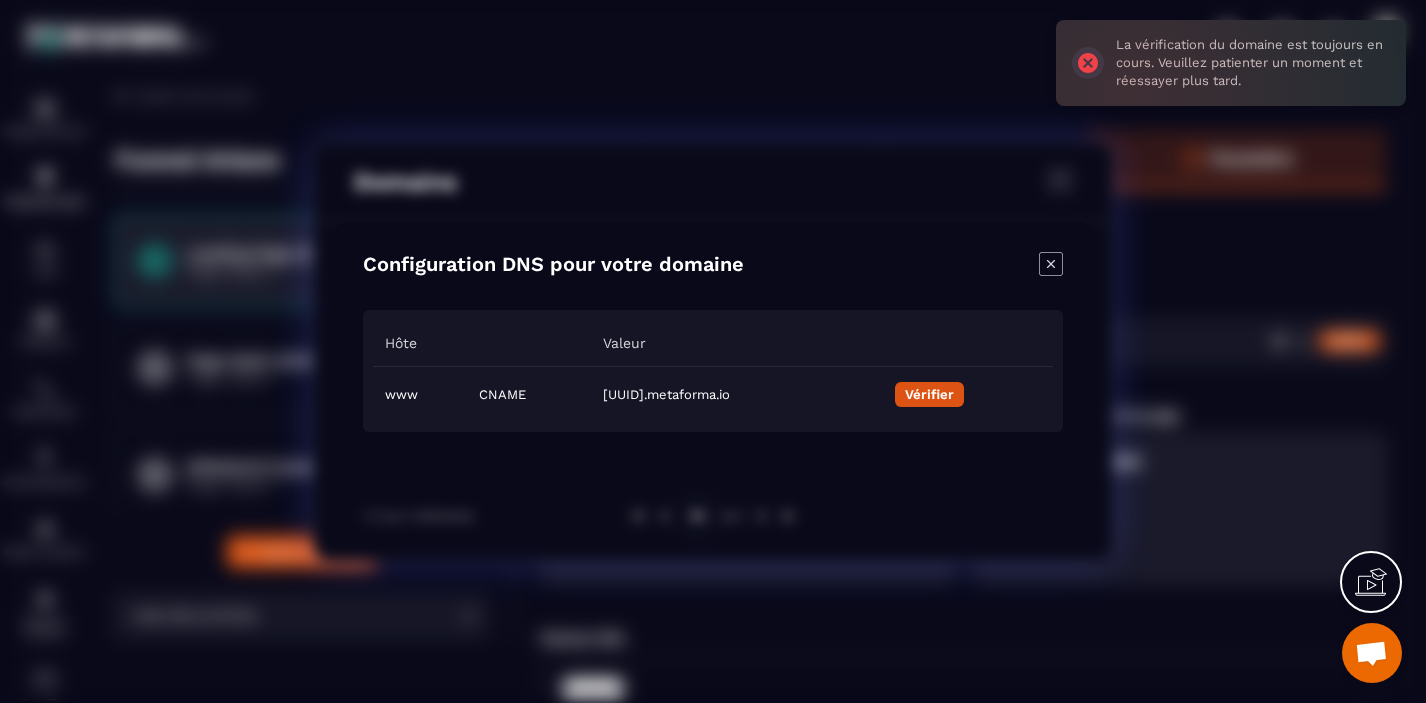click 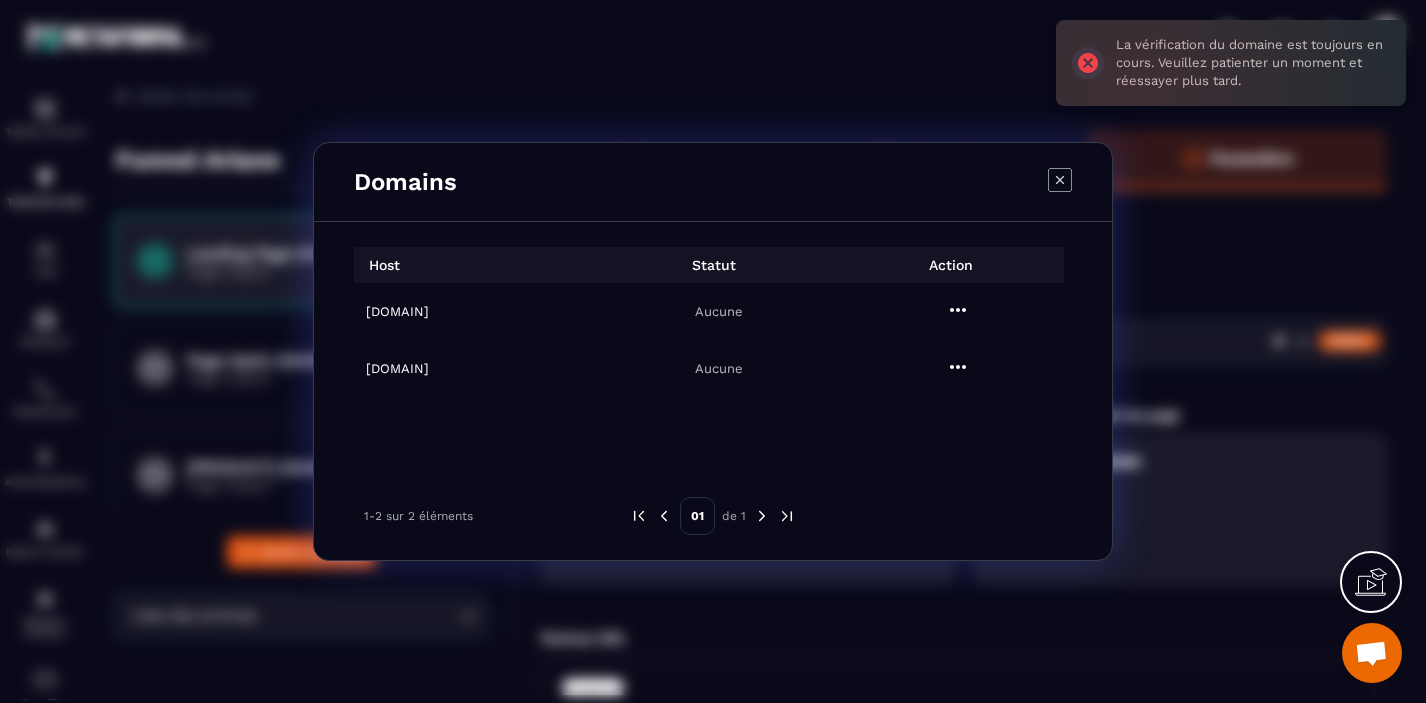 click 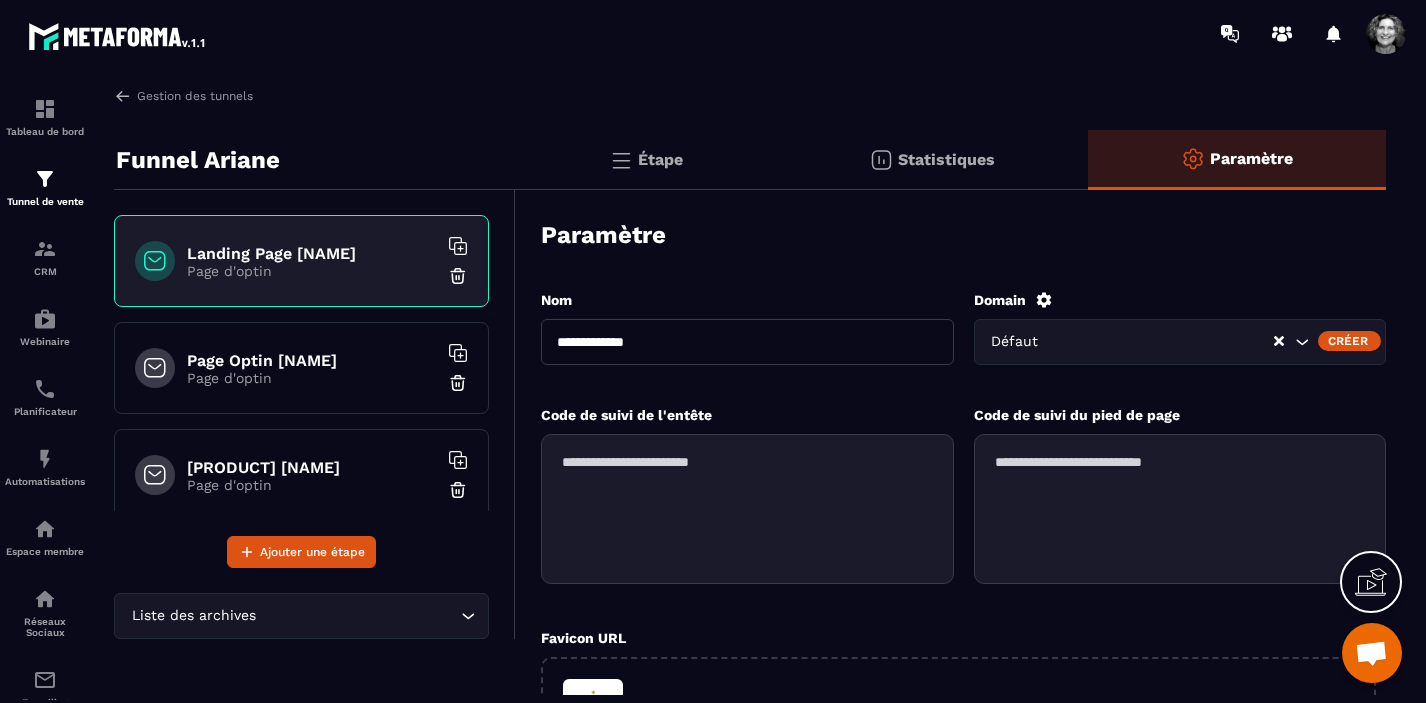 click at bounding box center (1386, 34) 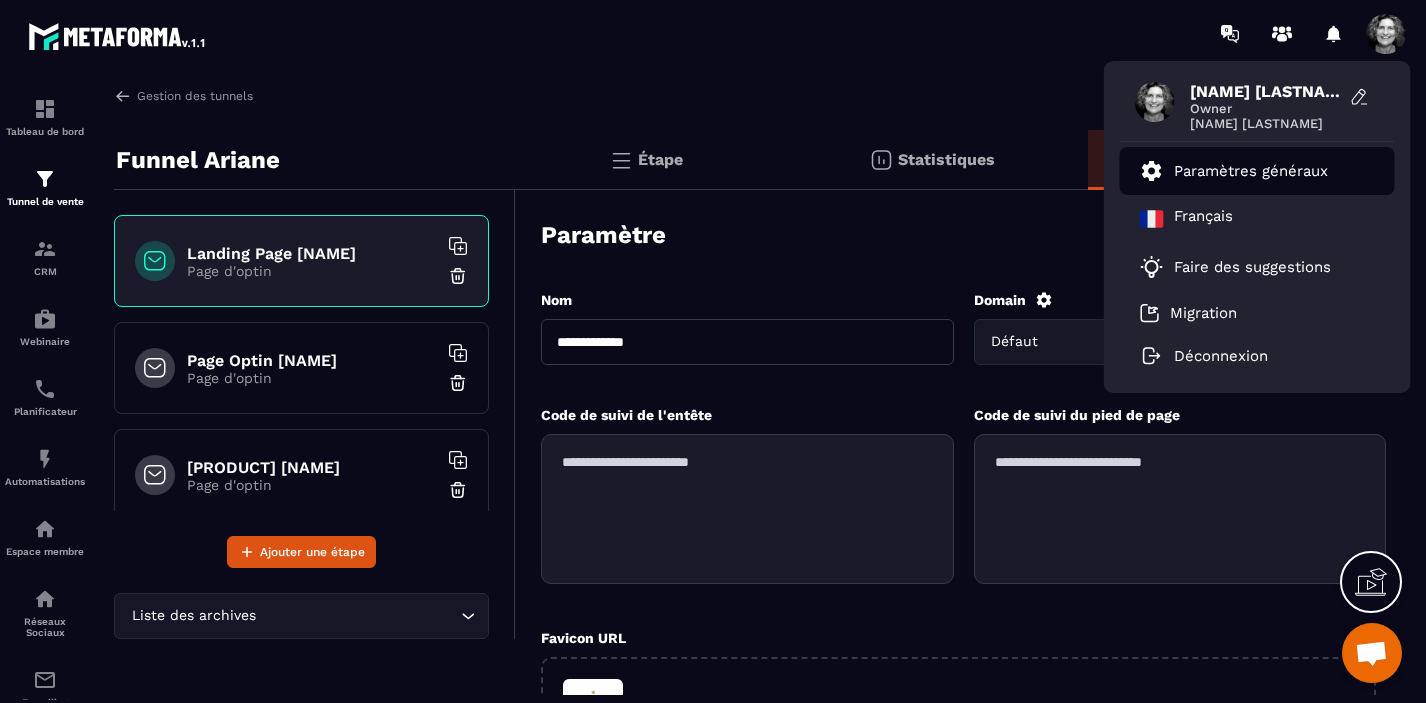 click on "Paramètres généraux" at bounding box center (1251, 171) 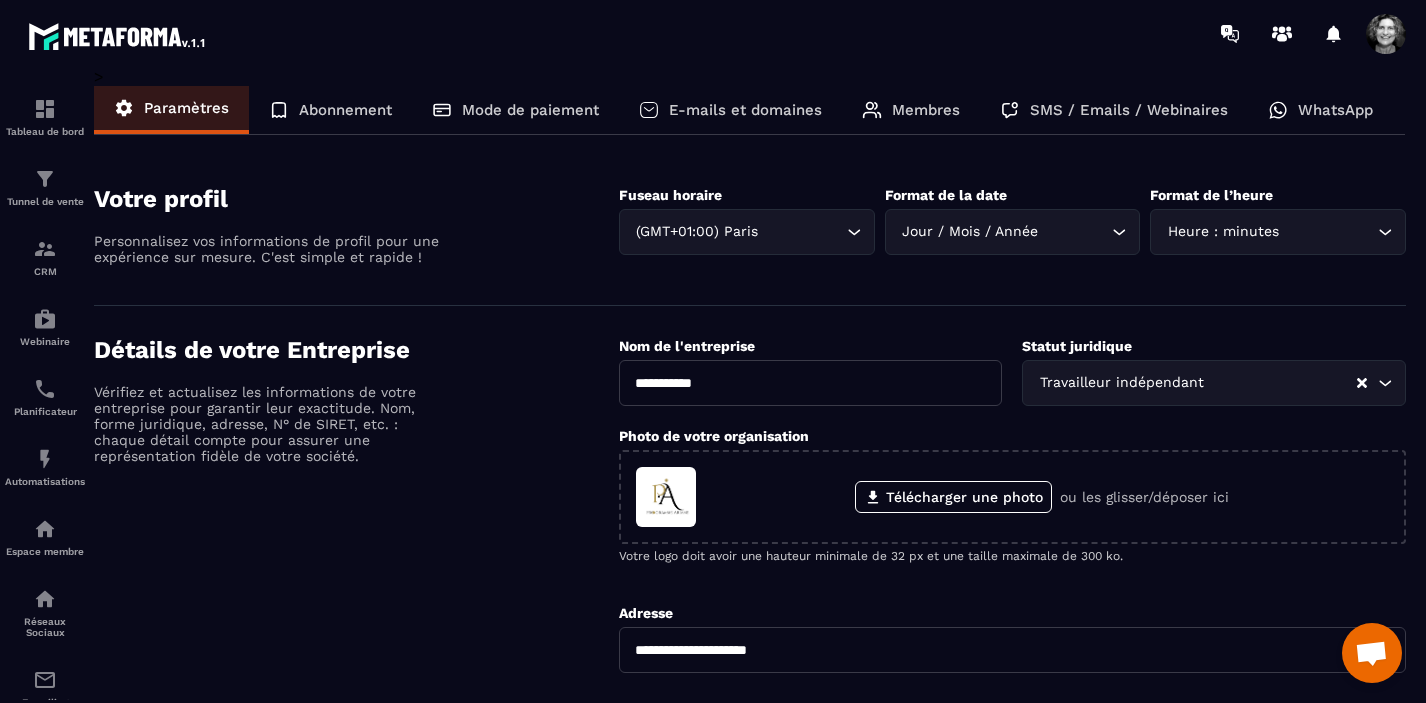 click on "E-mails et domaines" at bounding box center (745, 110) 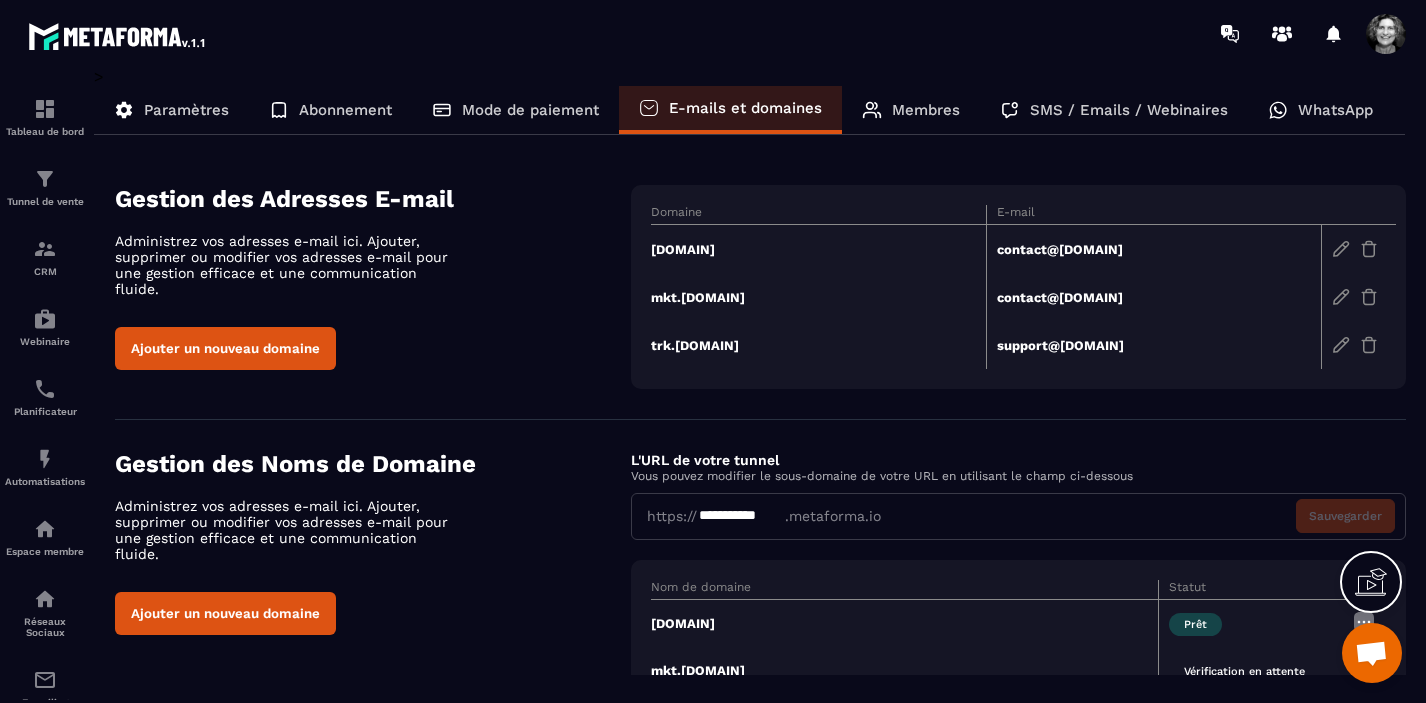 click on "[DOMAIN]" at bounding box center [818, 249] 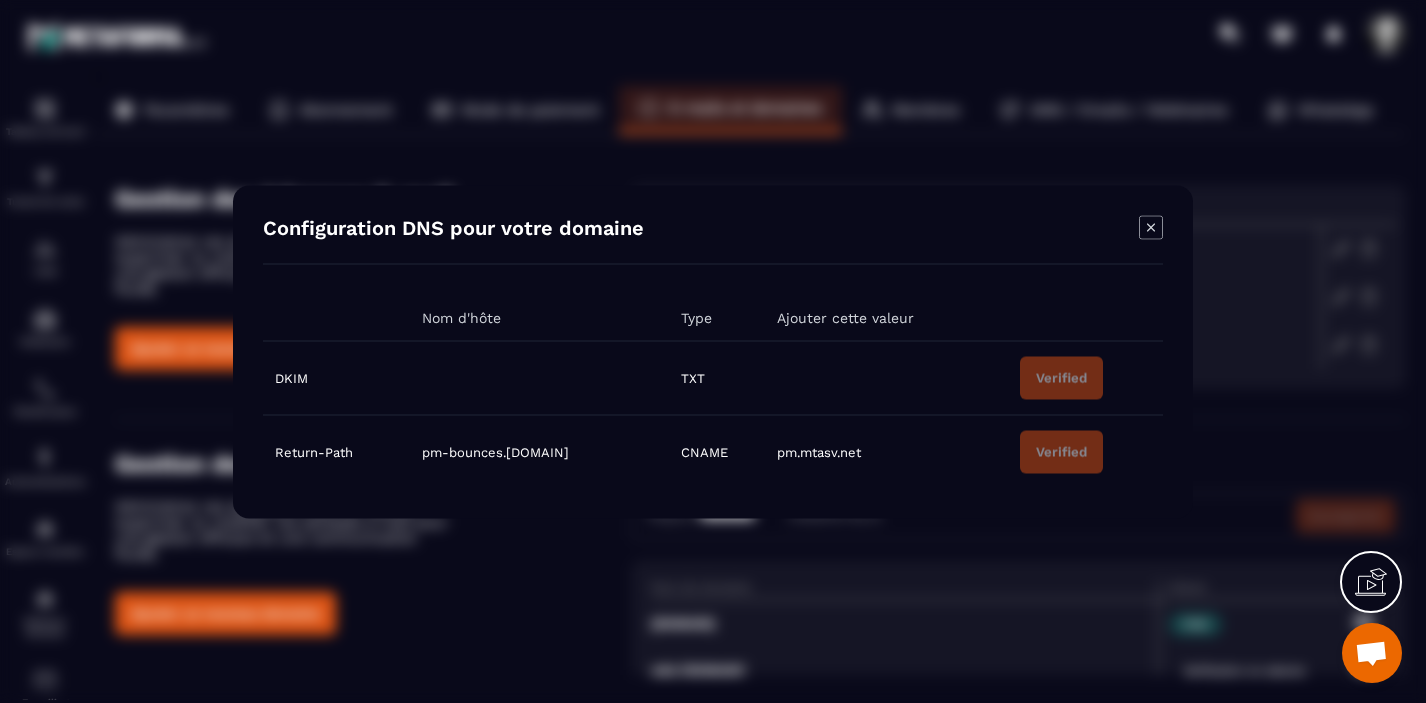 click 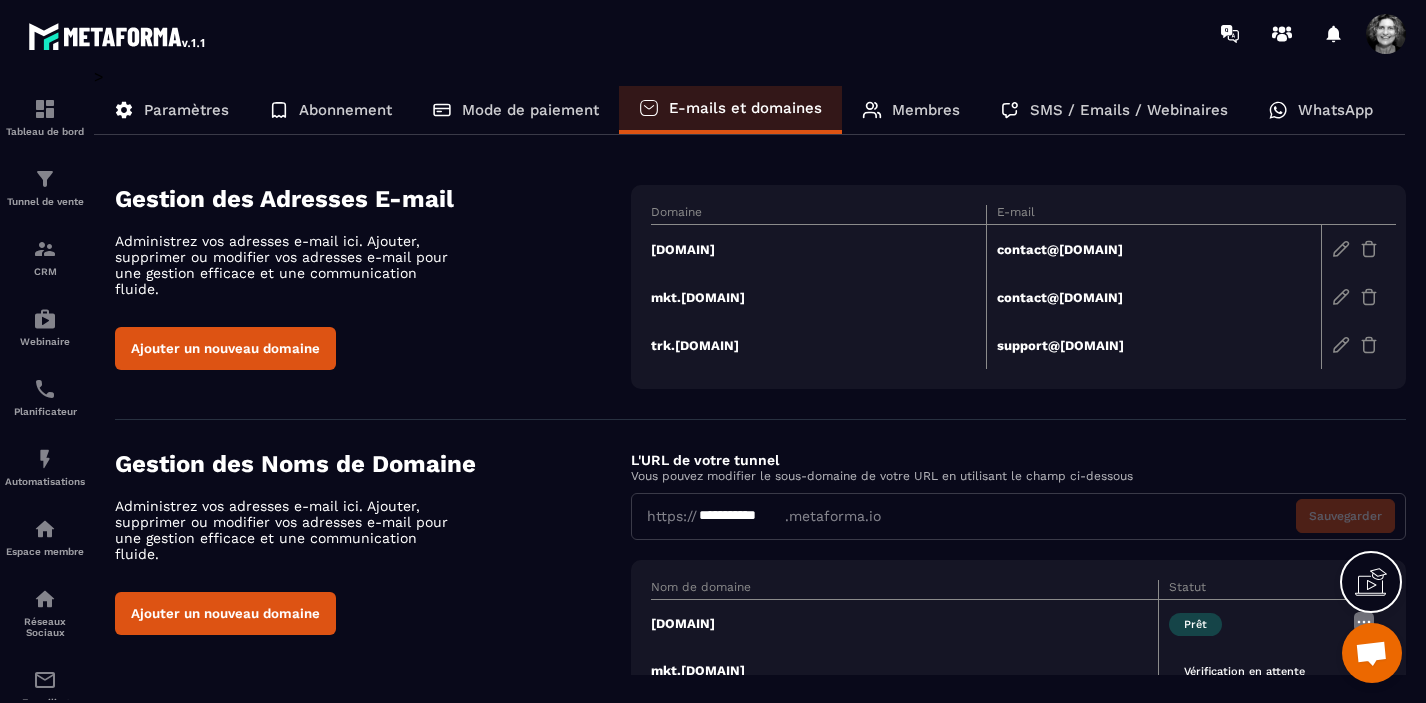 scroll, scrollTop: 115, scrollLeft: 0, axis: vertical 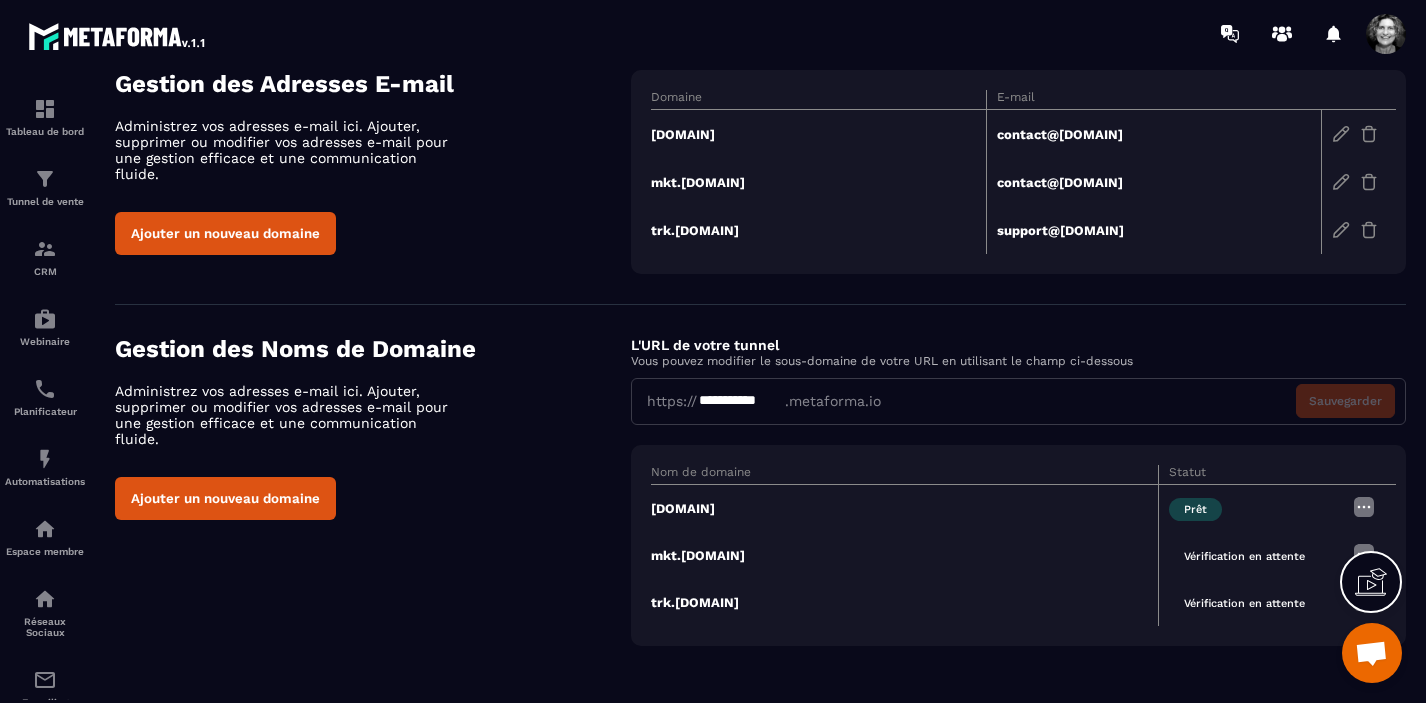 click at bounding box center [1364, 507] 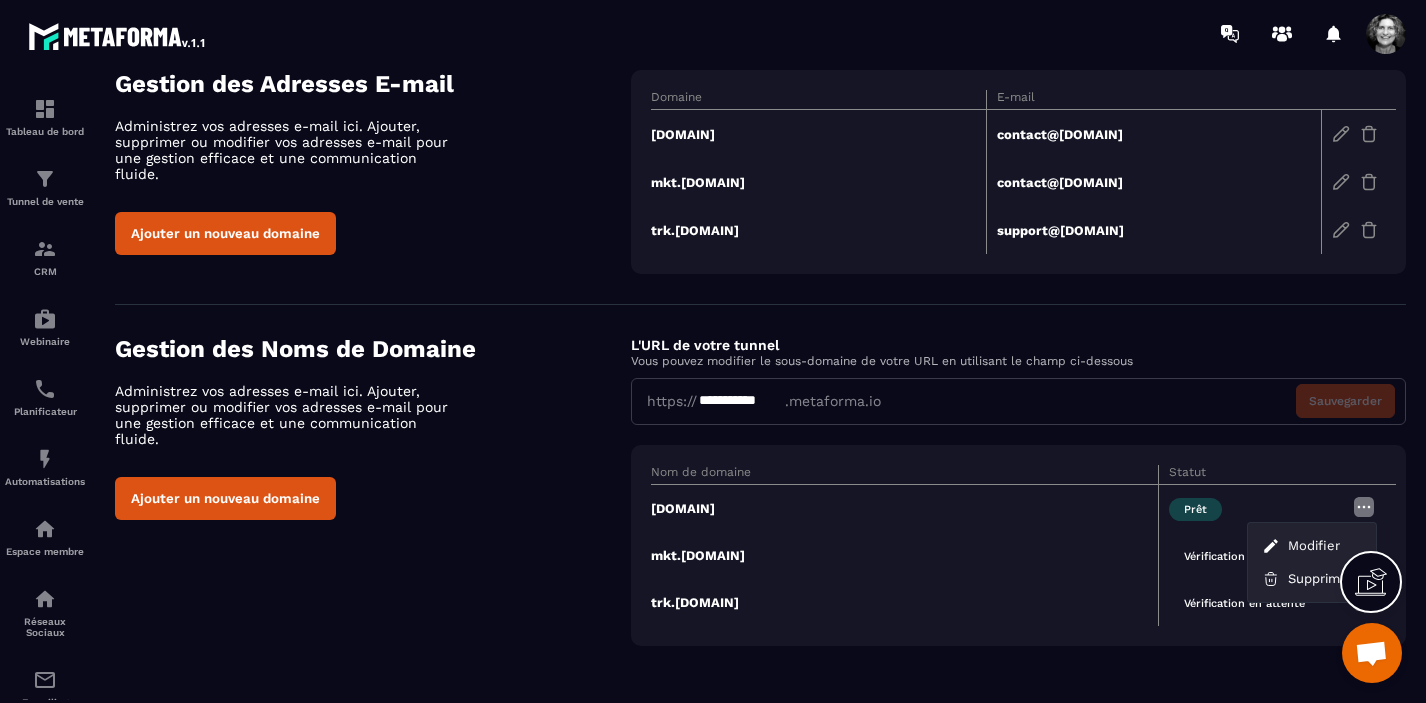 click on "trk.[DOMAIN]" at bounding box center (904, 602) 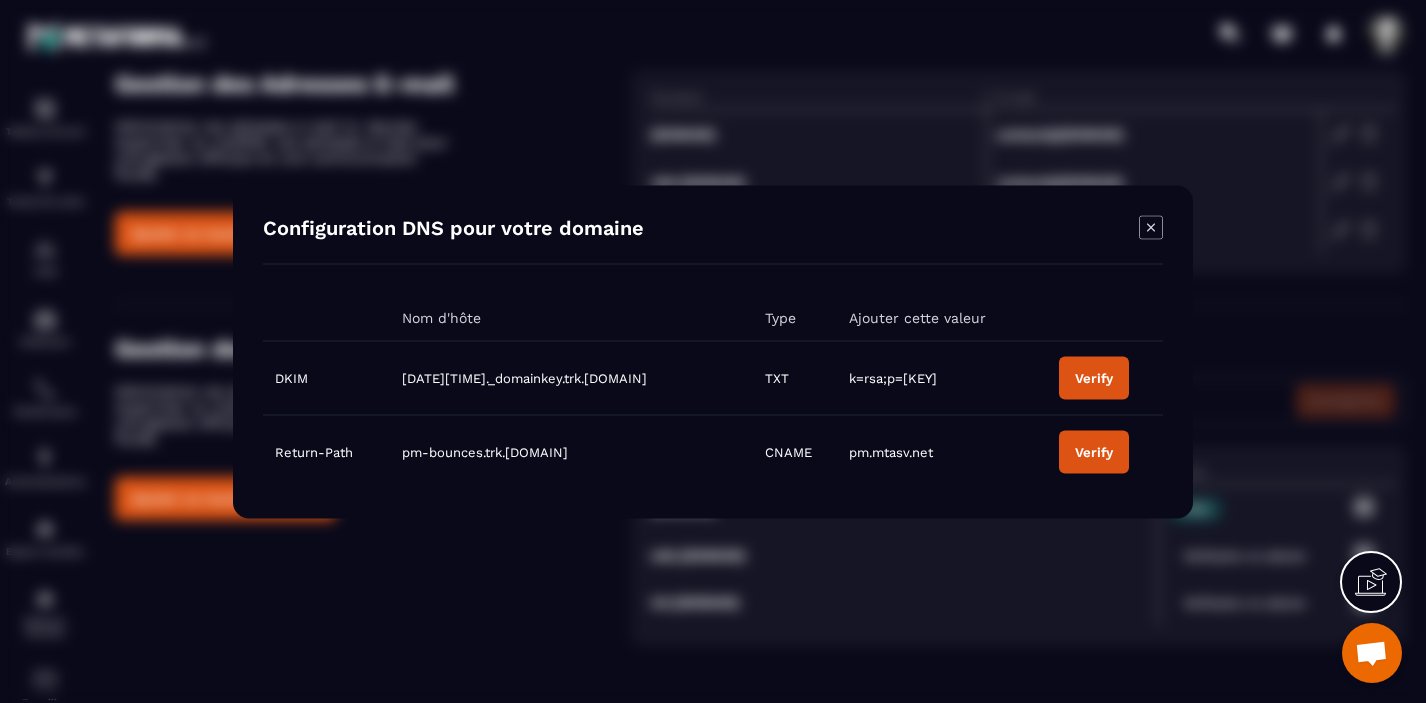 click 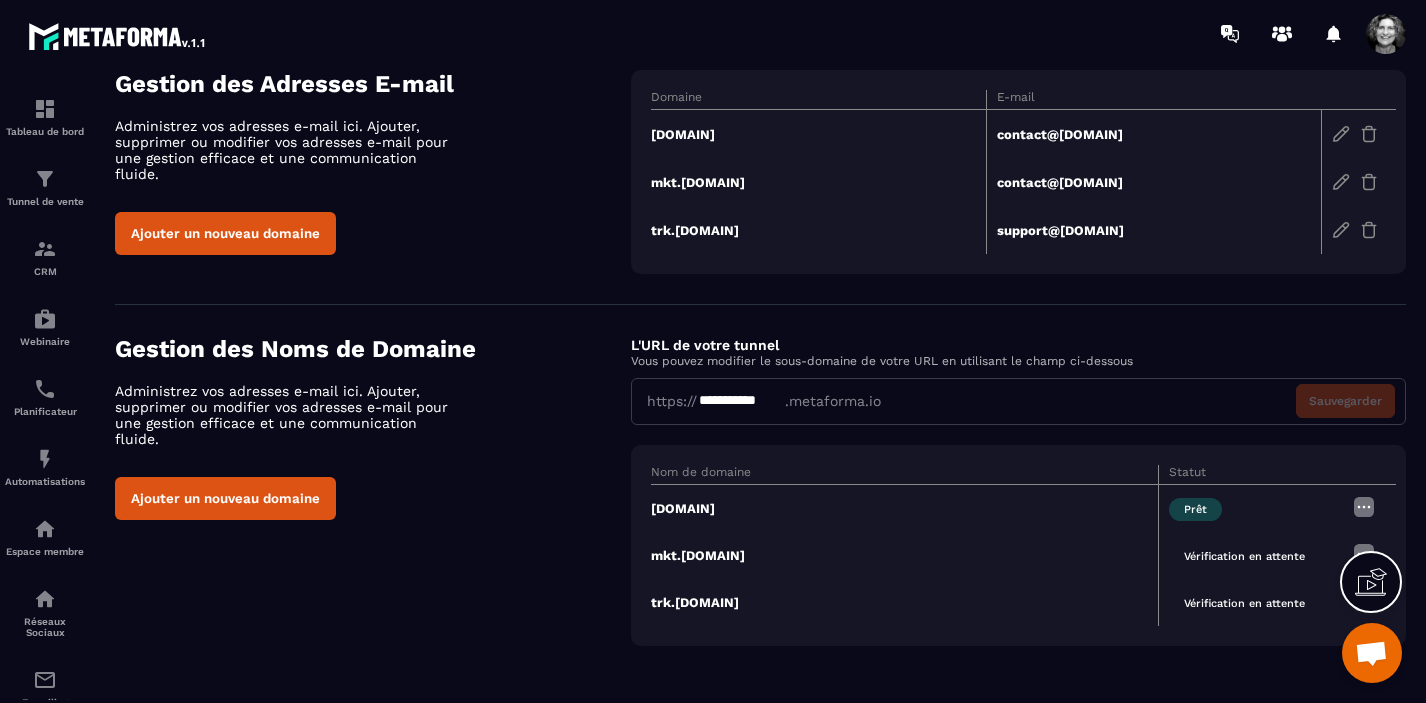 click on "[DOMAIN]" at bounding box center [904, 508] 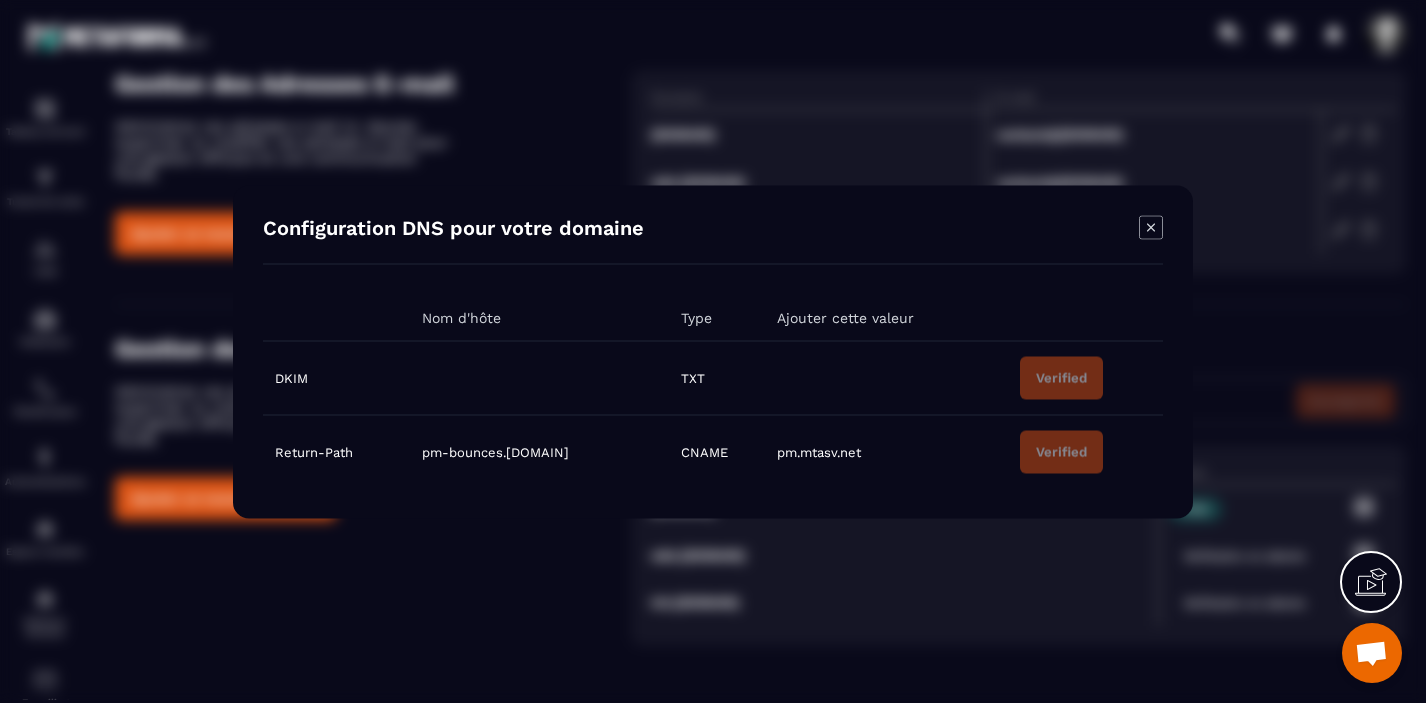 click 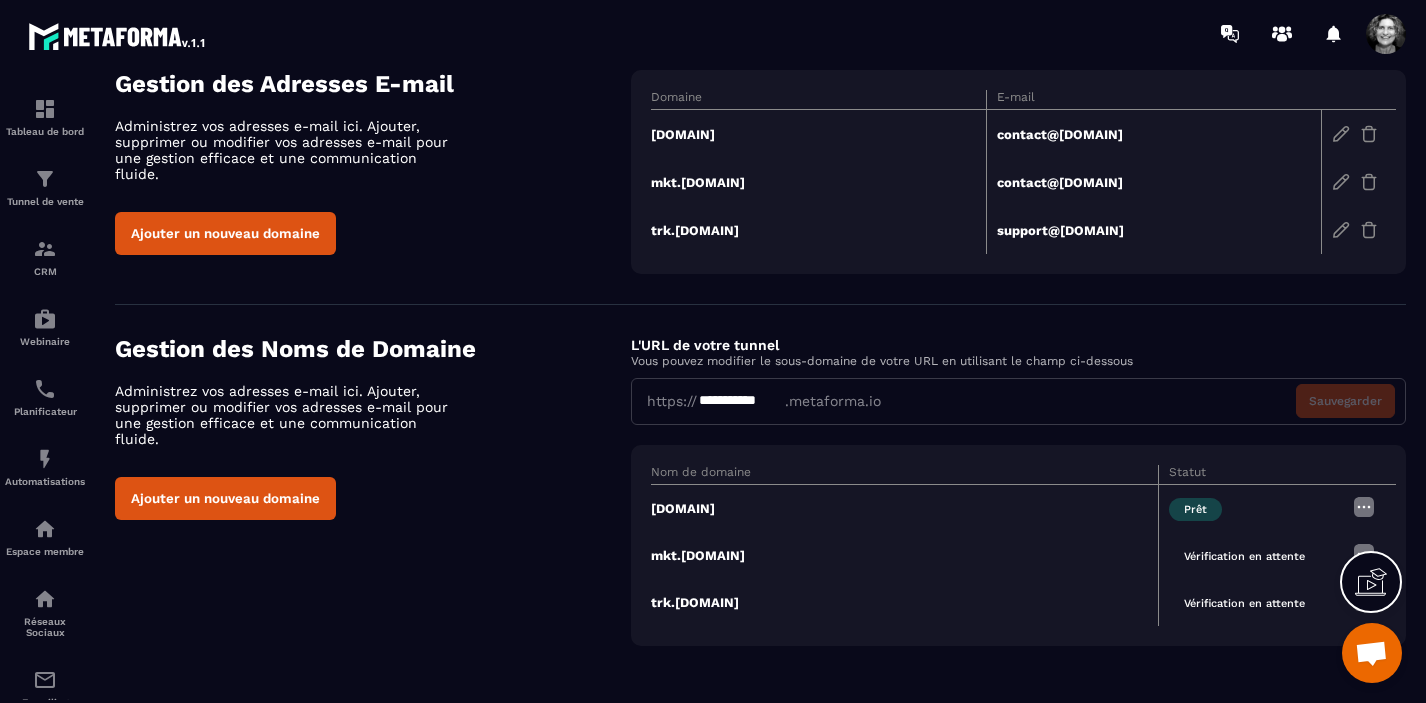 click at bounding box center [1364, 554] 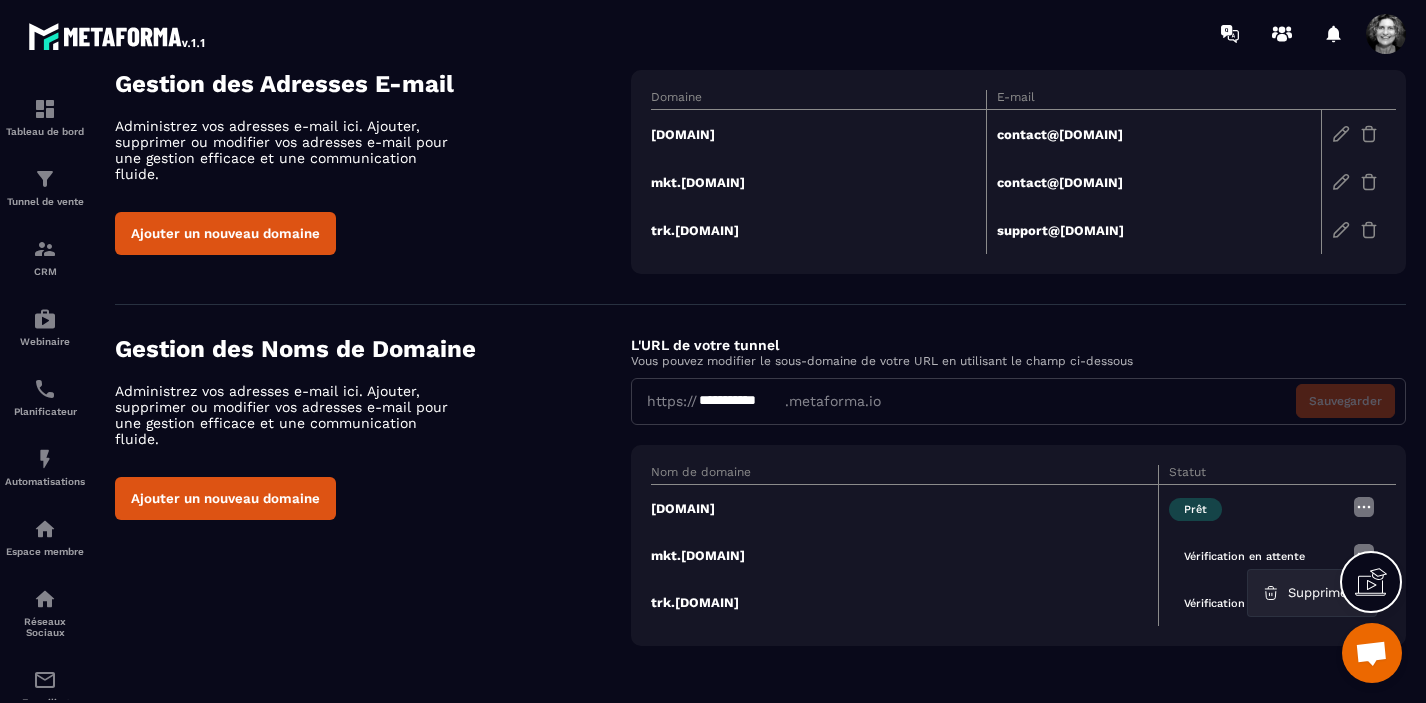 click on "trk.[DOMAIN]" at bounding box center (904, 602) 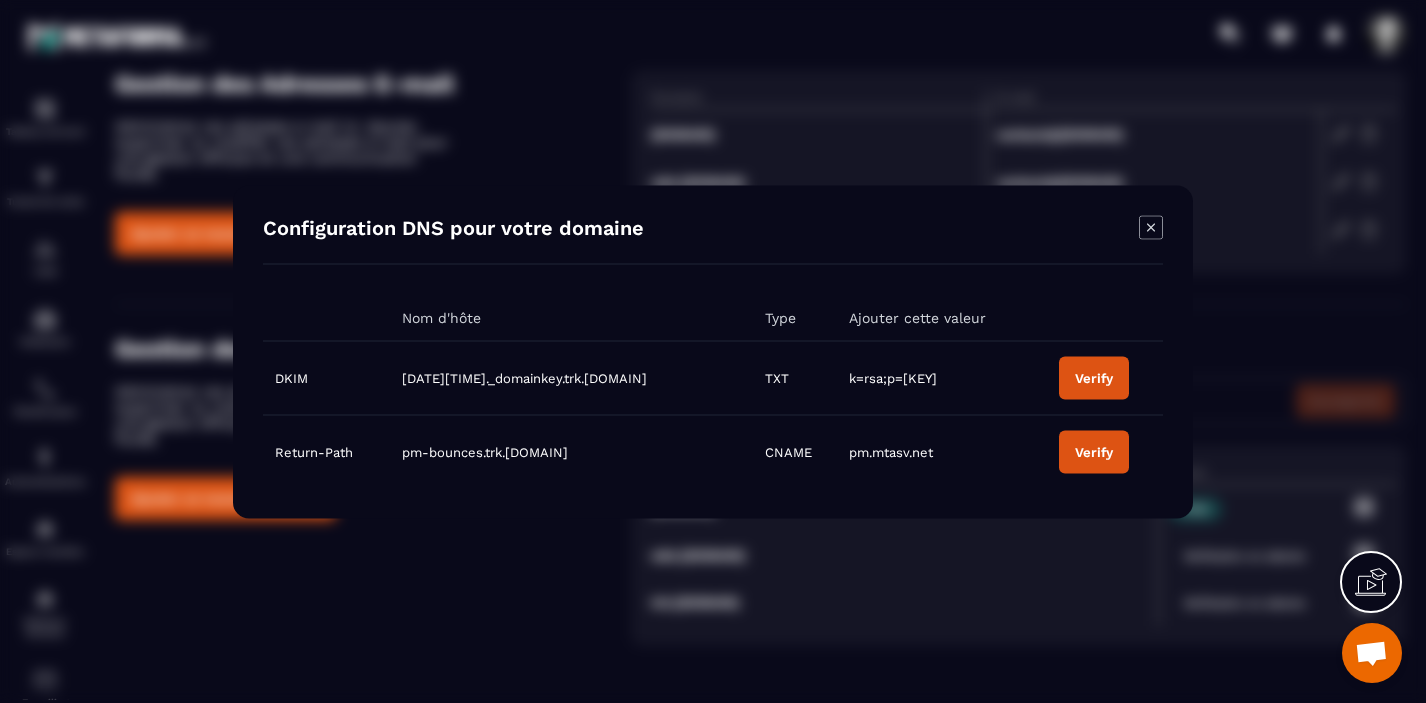 click on "Verify" at bounding box center [1094, 377] 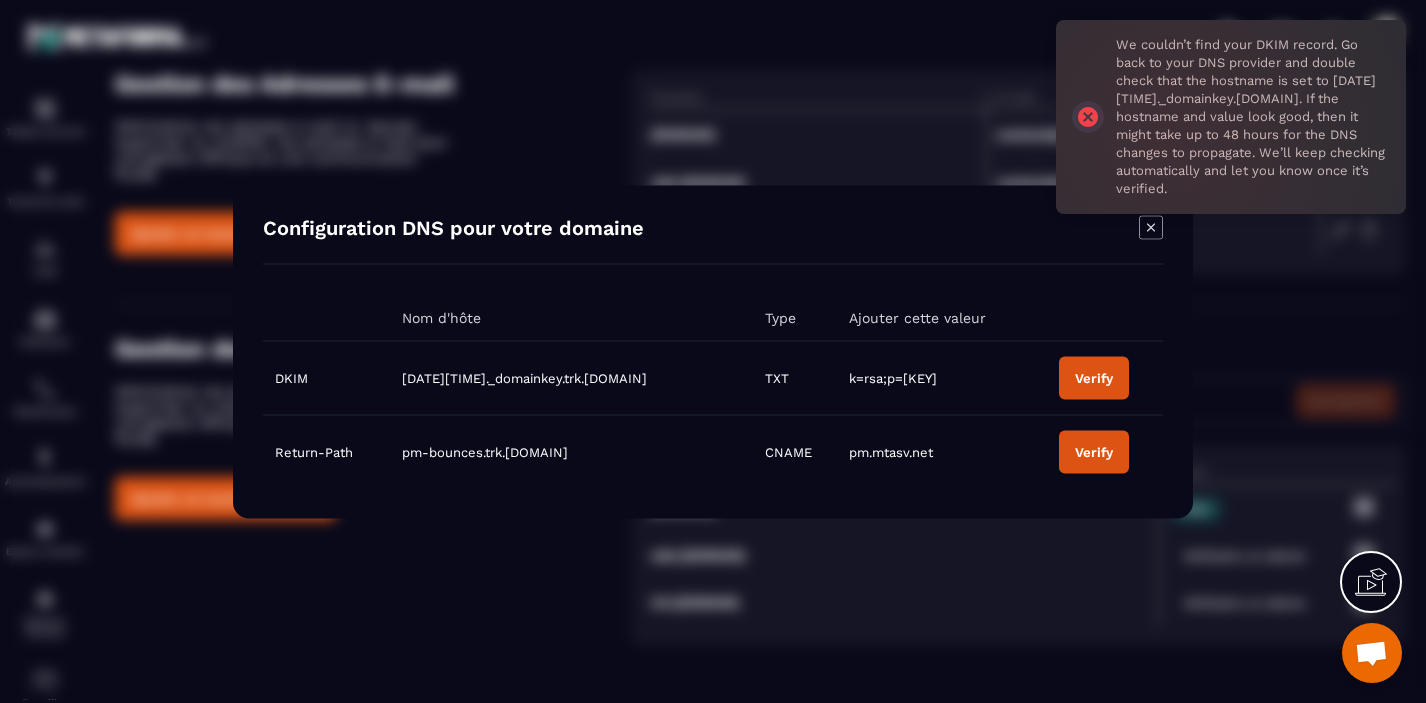 click on "Verify" at bounding box center (1094, 451) 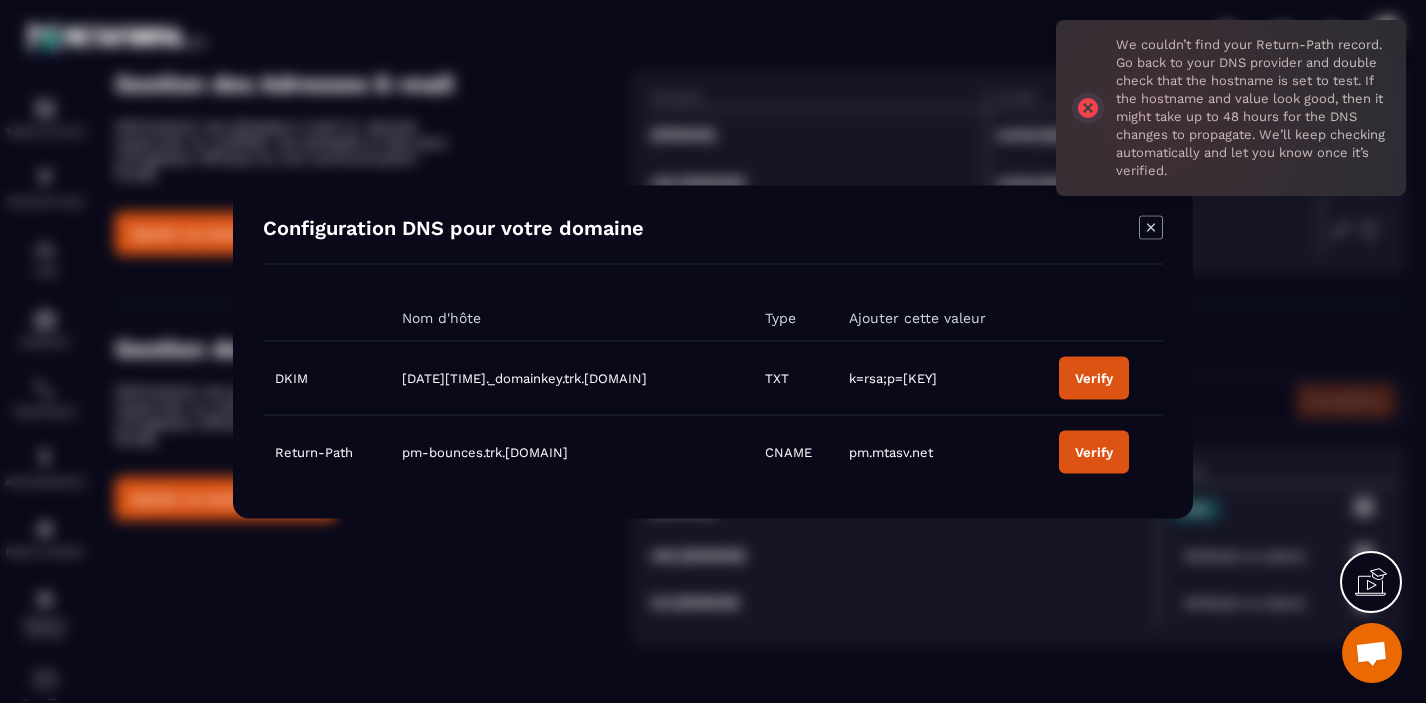 click 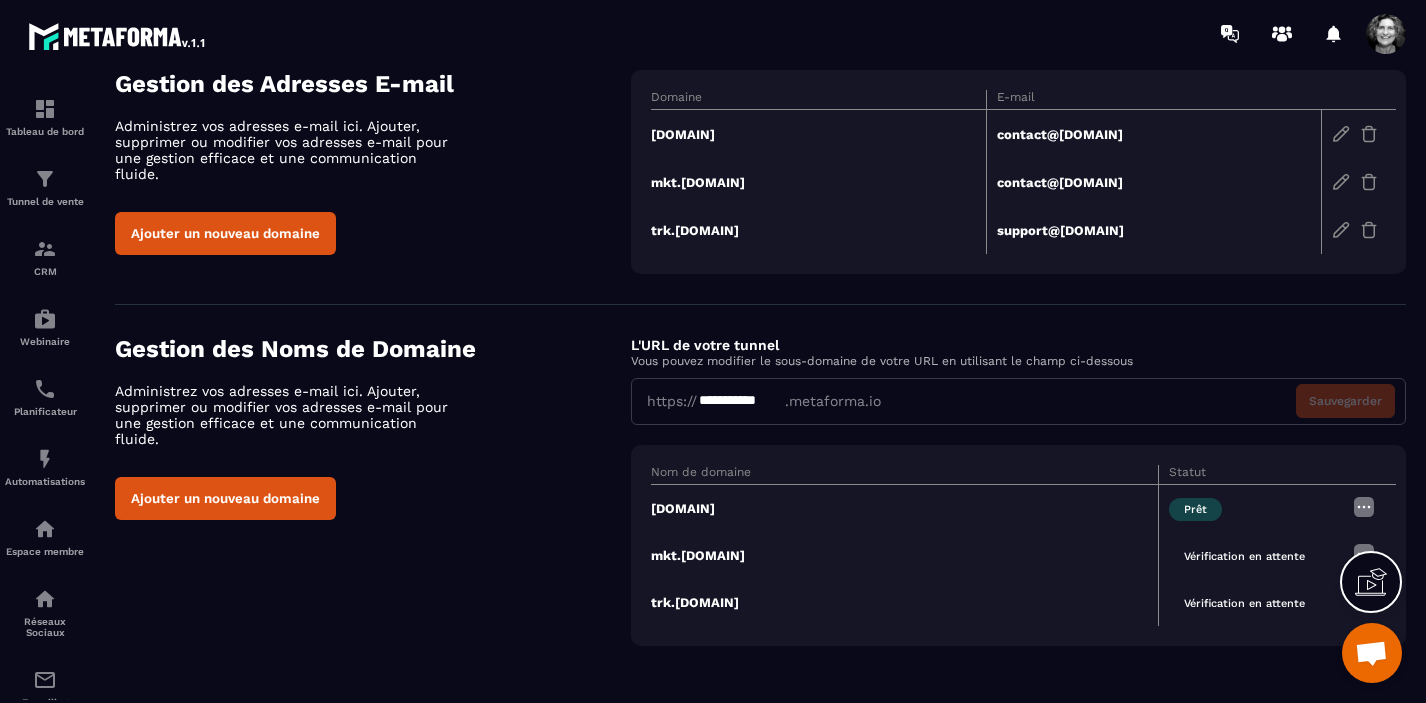 click at bounding box center [1364, 507] 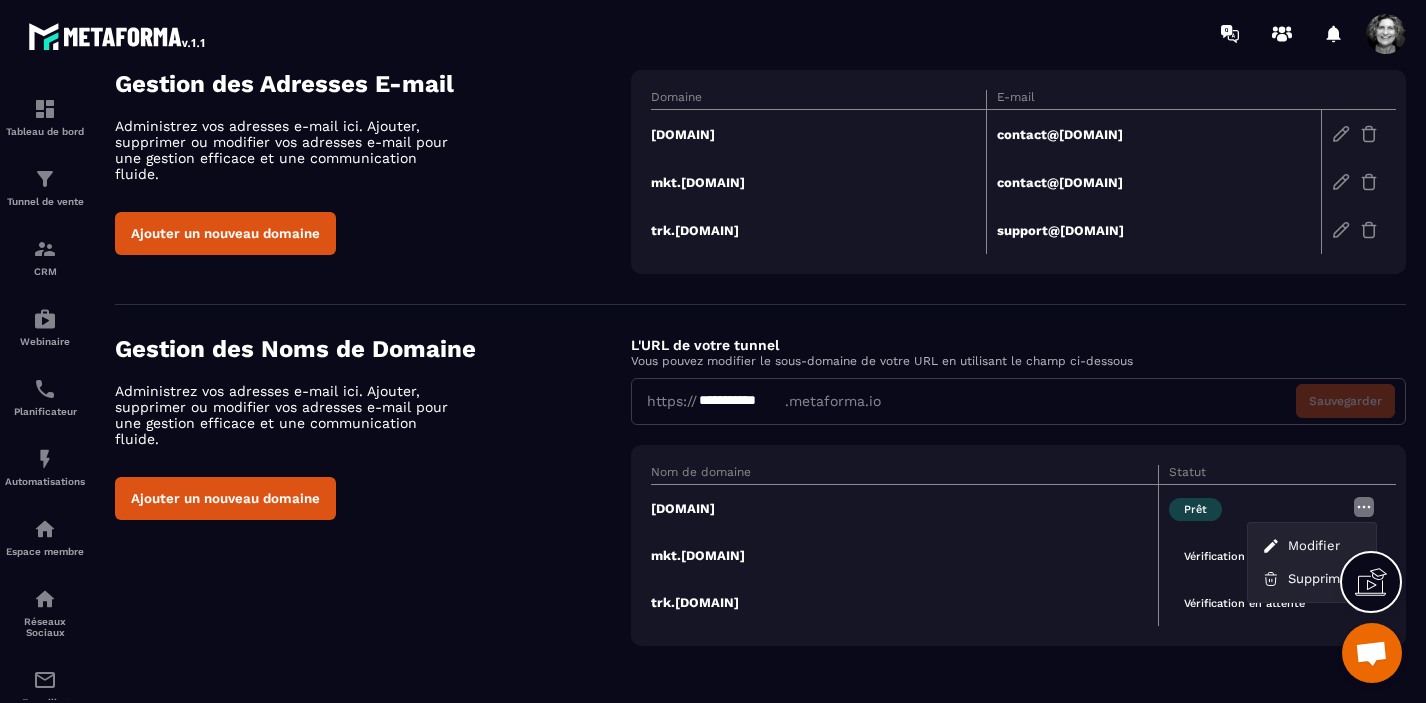 click on "mkt.[DOMAIN]" at bounding box center [904, 555] 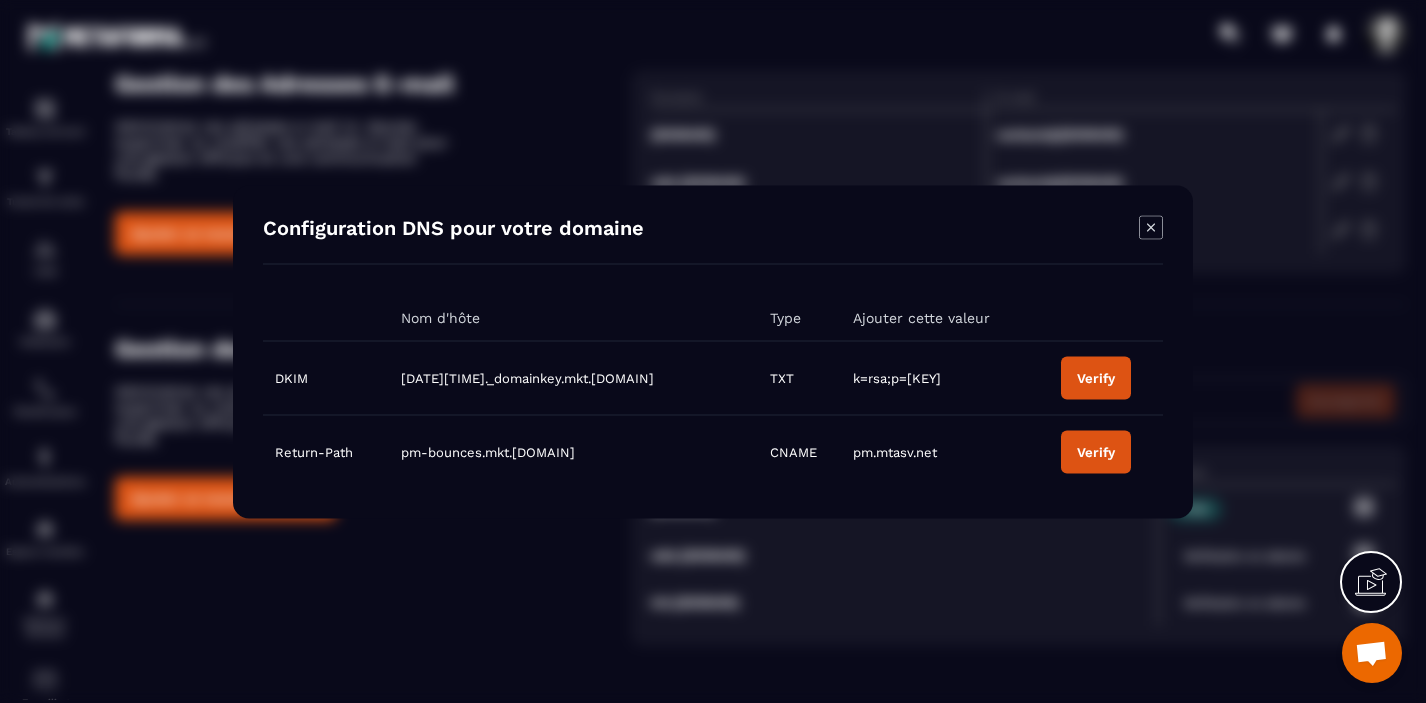 click 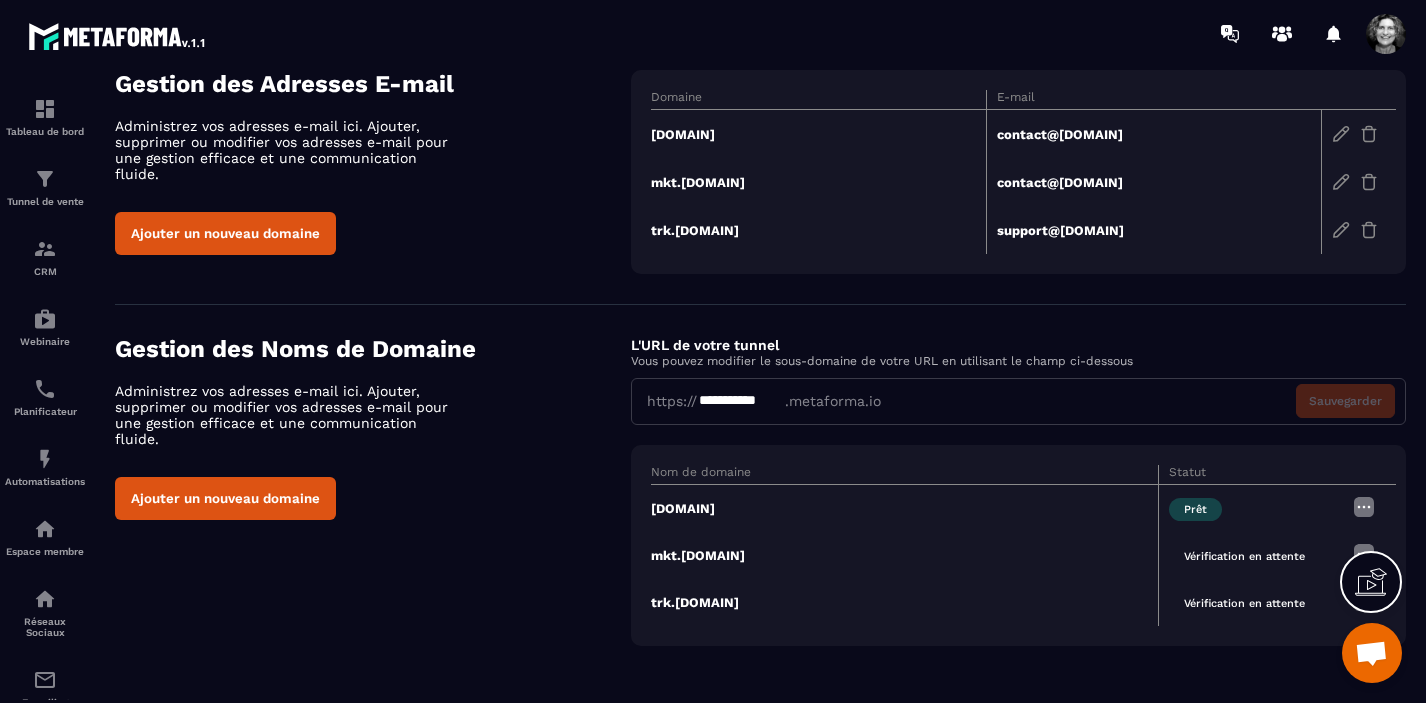 click on "**********" at bounding box center [1018, 401] 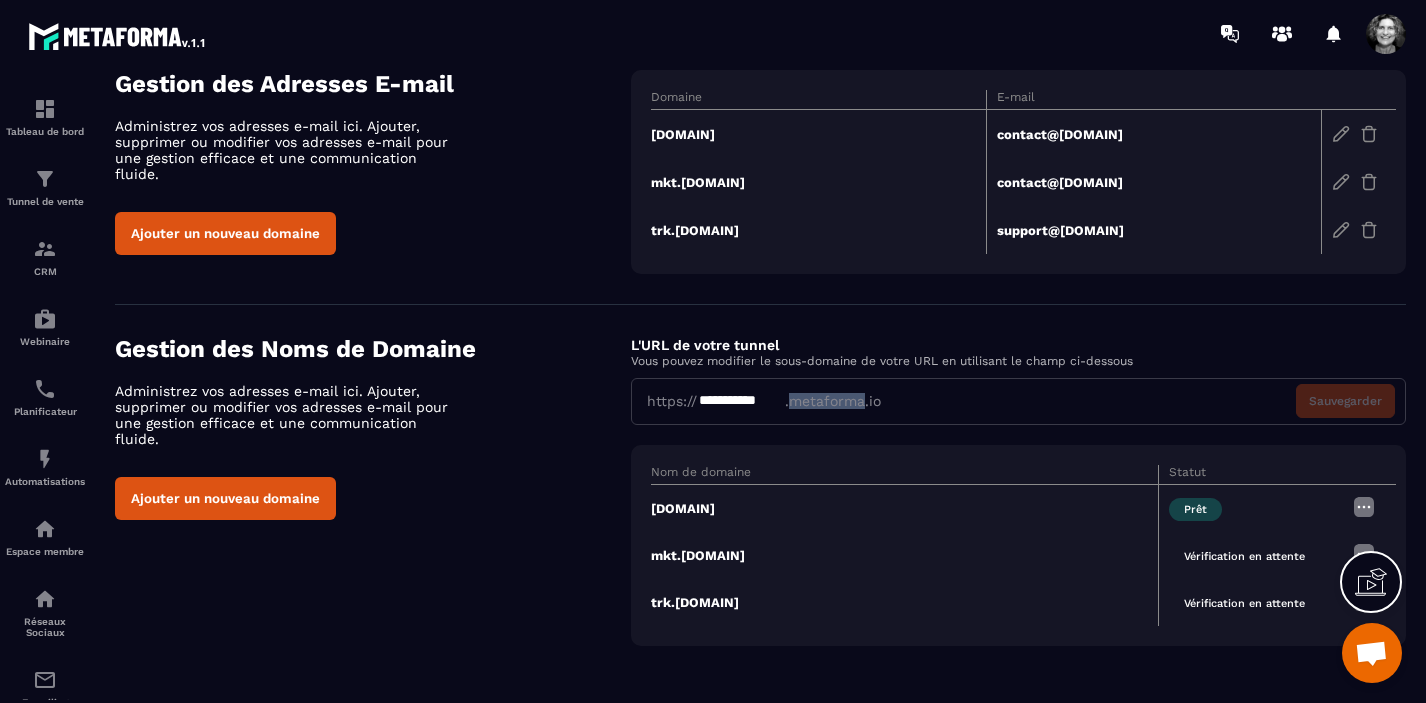 click on "**********" at bounding box center [1018, 401] 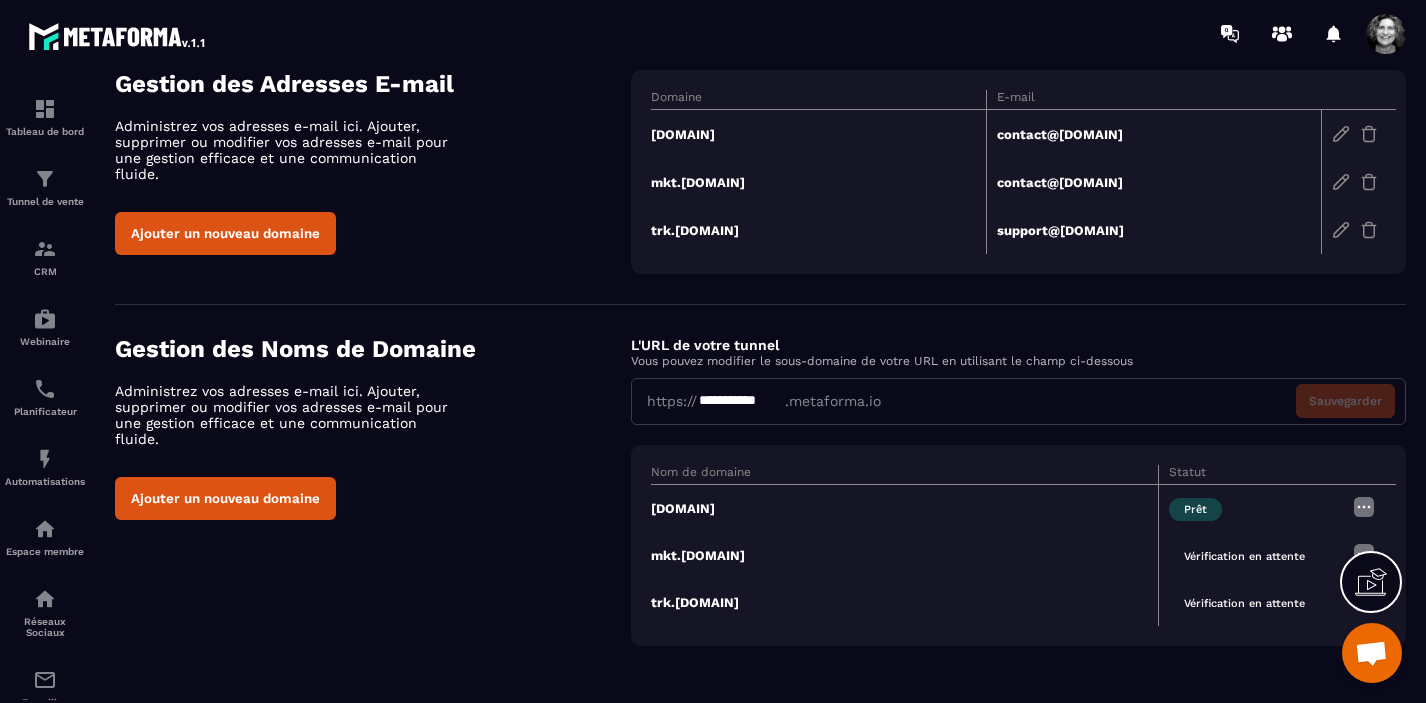 click on "[DOMAIN]" at bounding box center (904, 508) 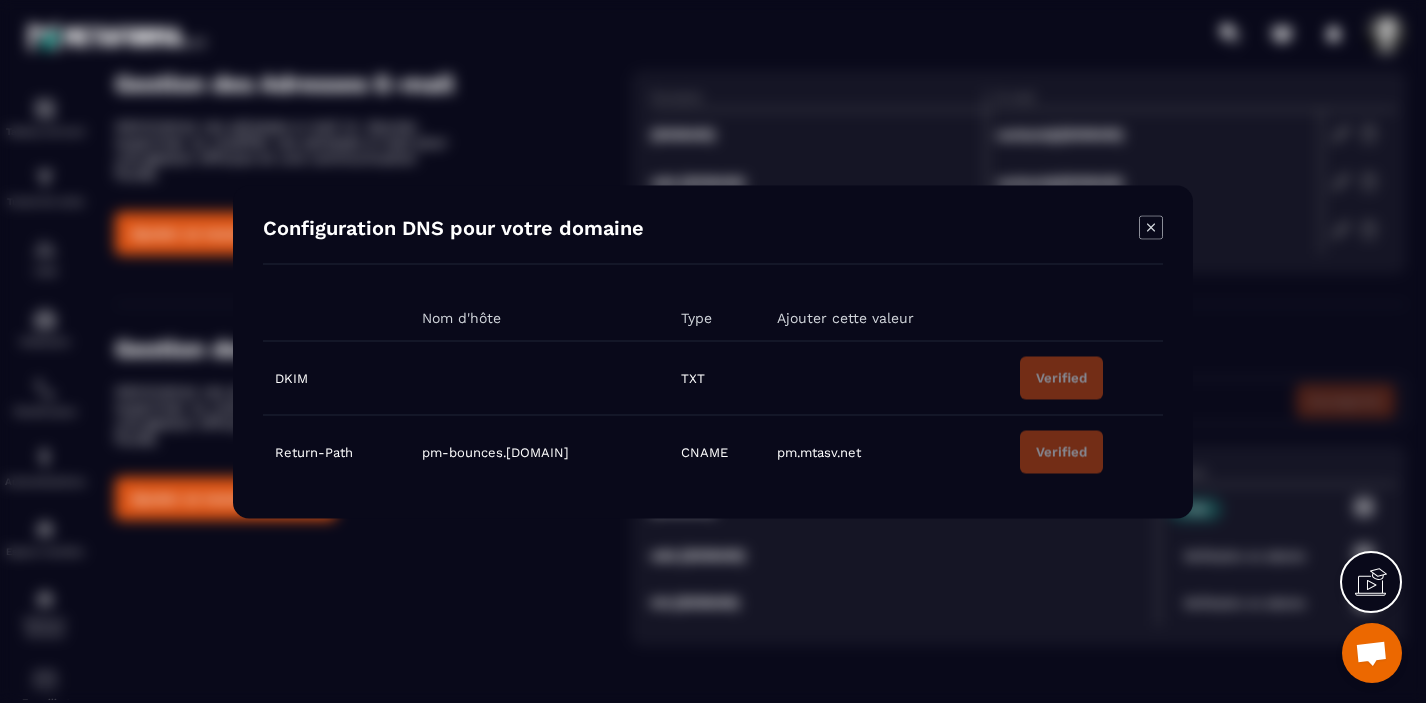 click 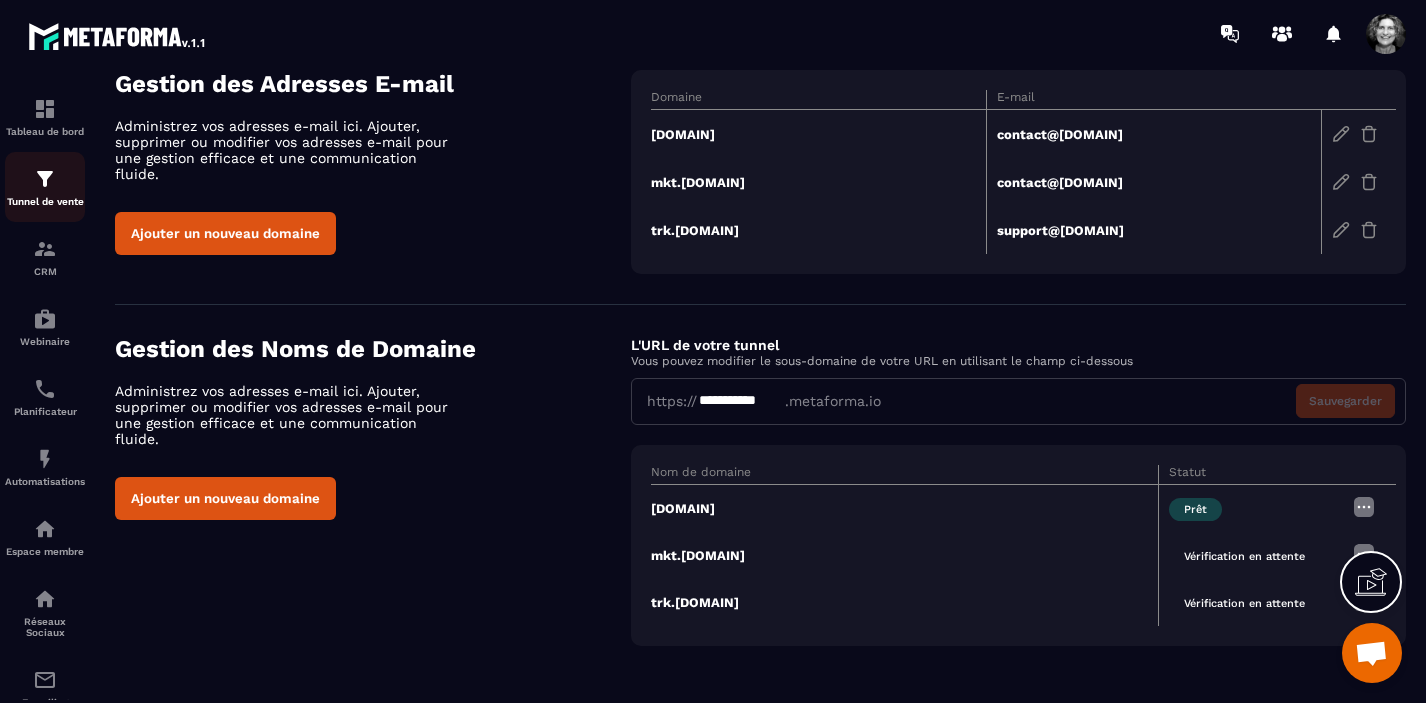 click at bounding box center (45, 179) 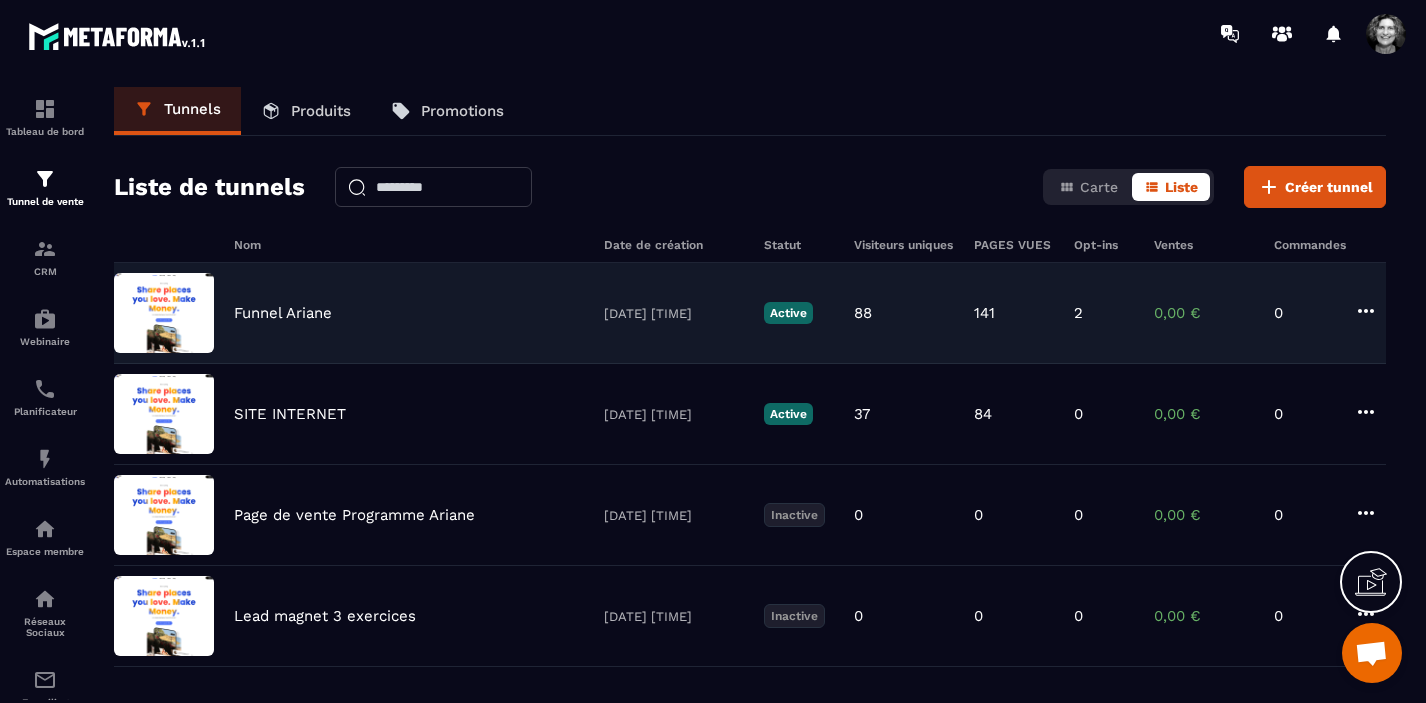 click on "Funnel Ariane" at bounding box center (409, 313) 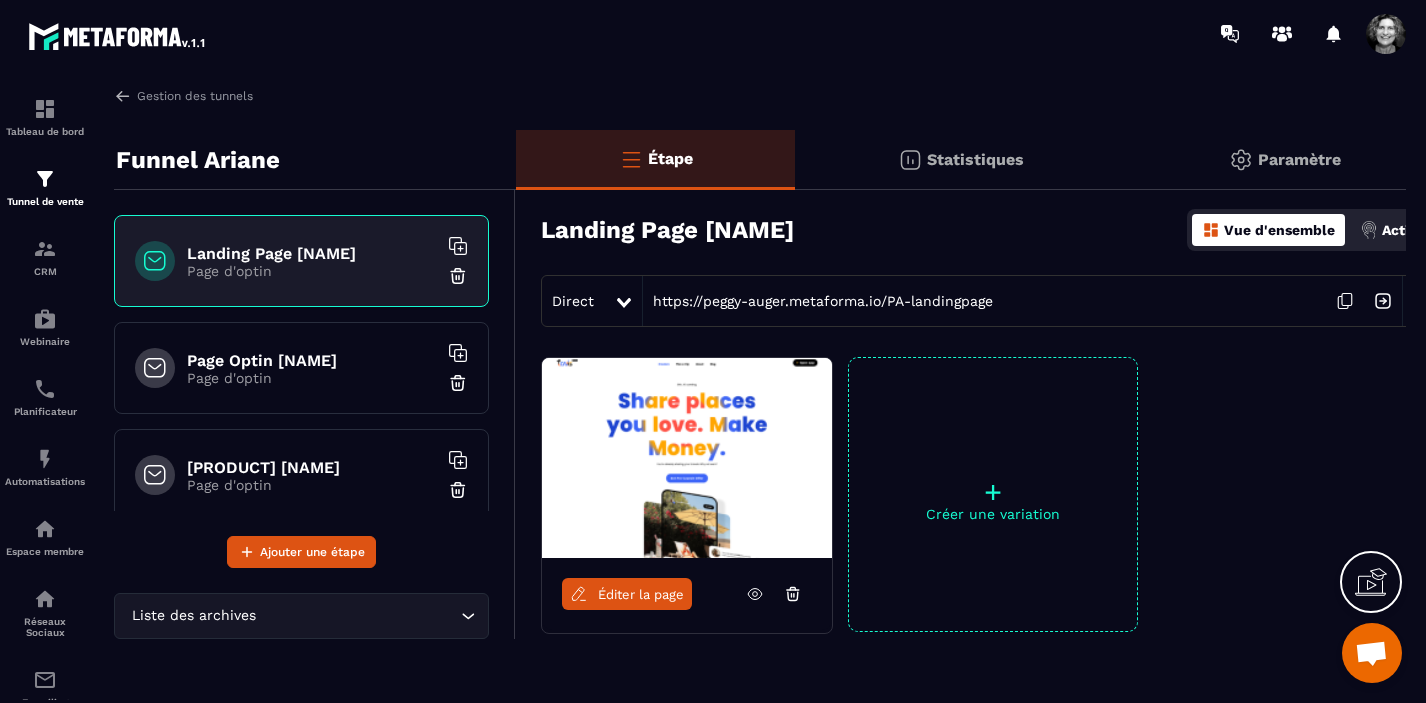click on "Paramètre" at bounding box center (1299, 159) 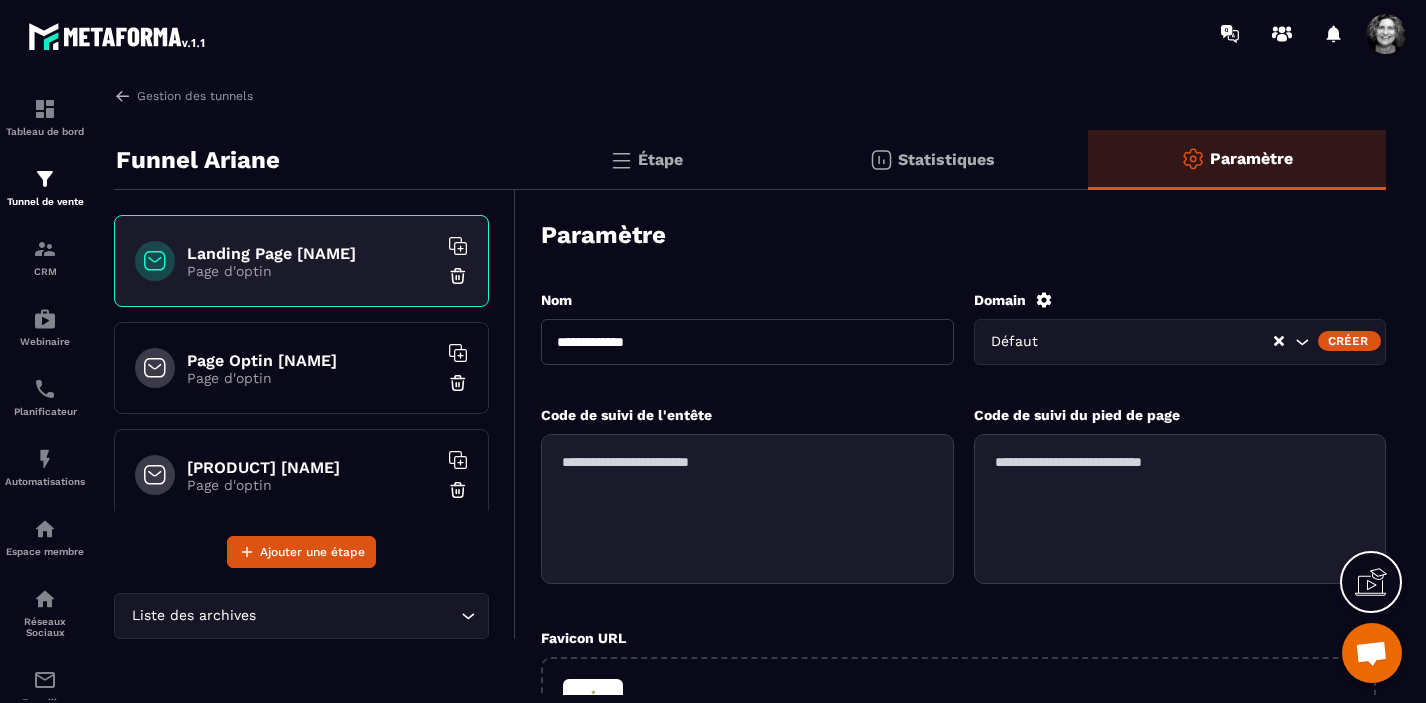 click 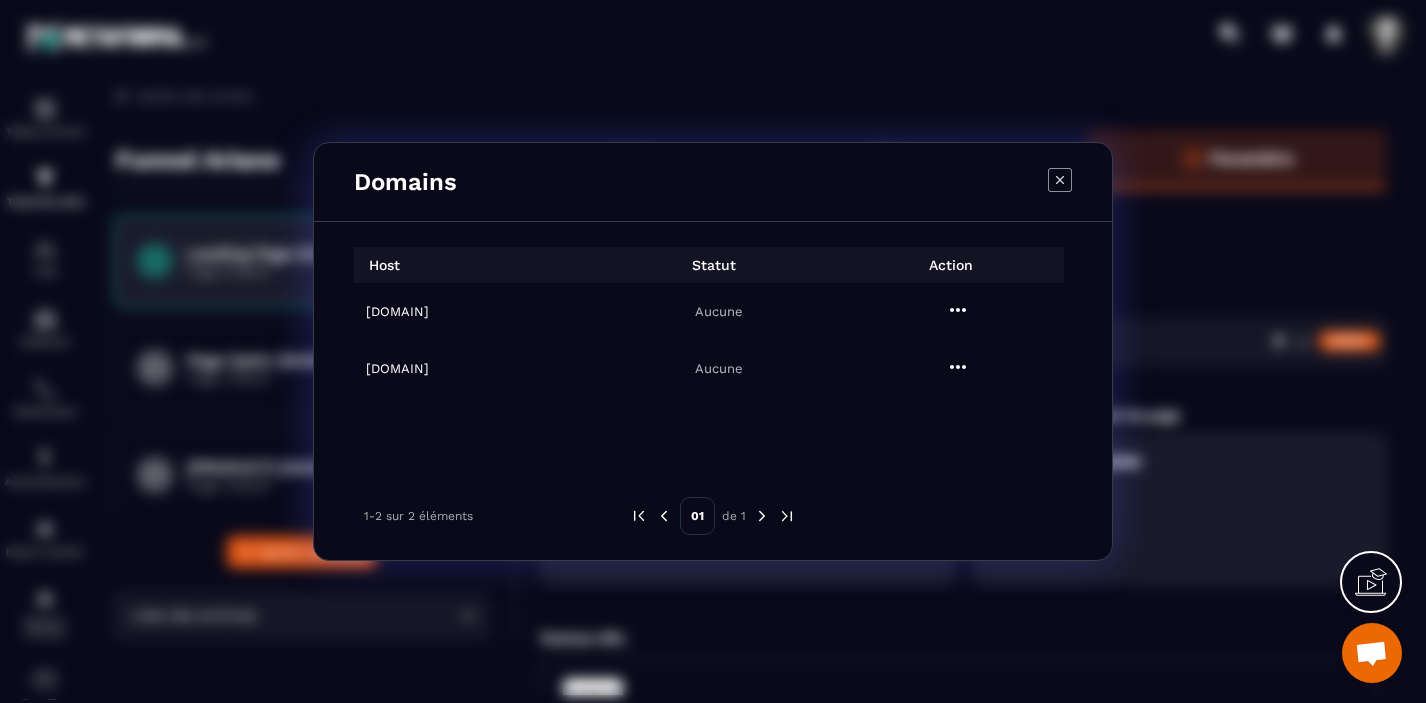 click on "[DOMAIN]" at bounding box center (479, 368) 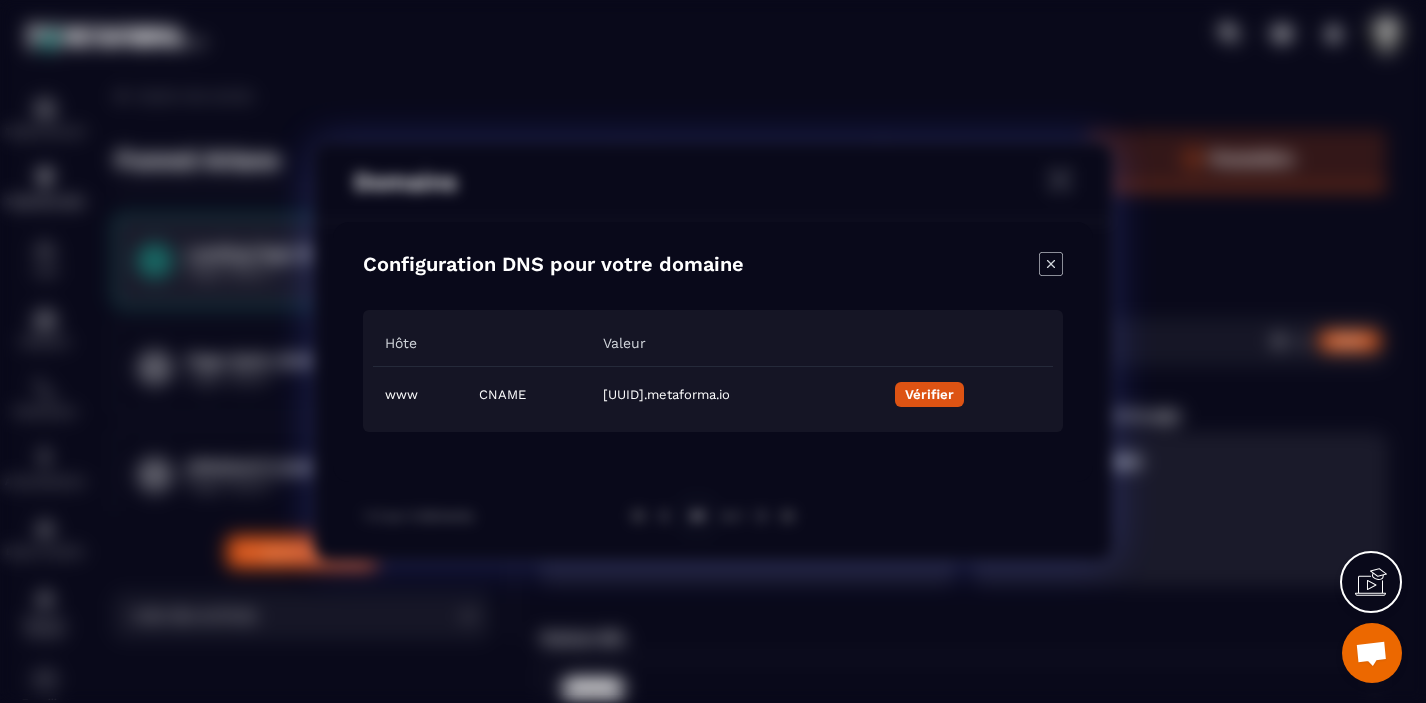 click on "Vérifier" at bounding box center [929, 394] 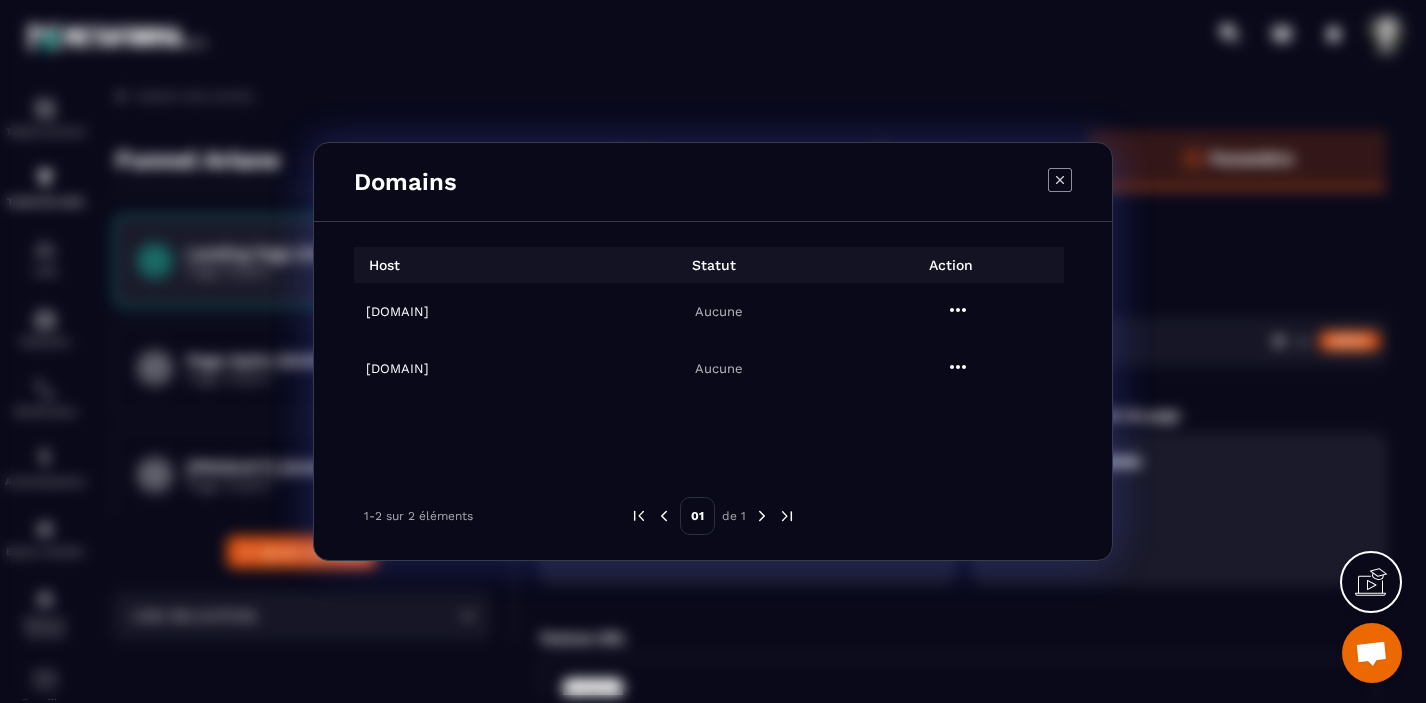 click 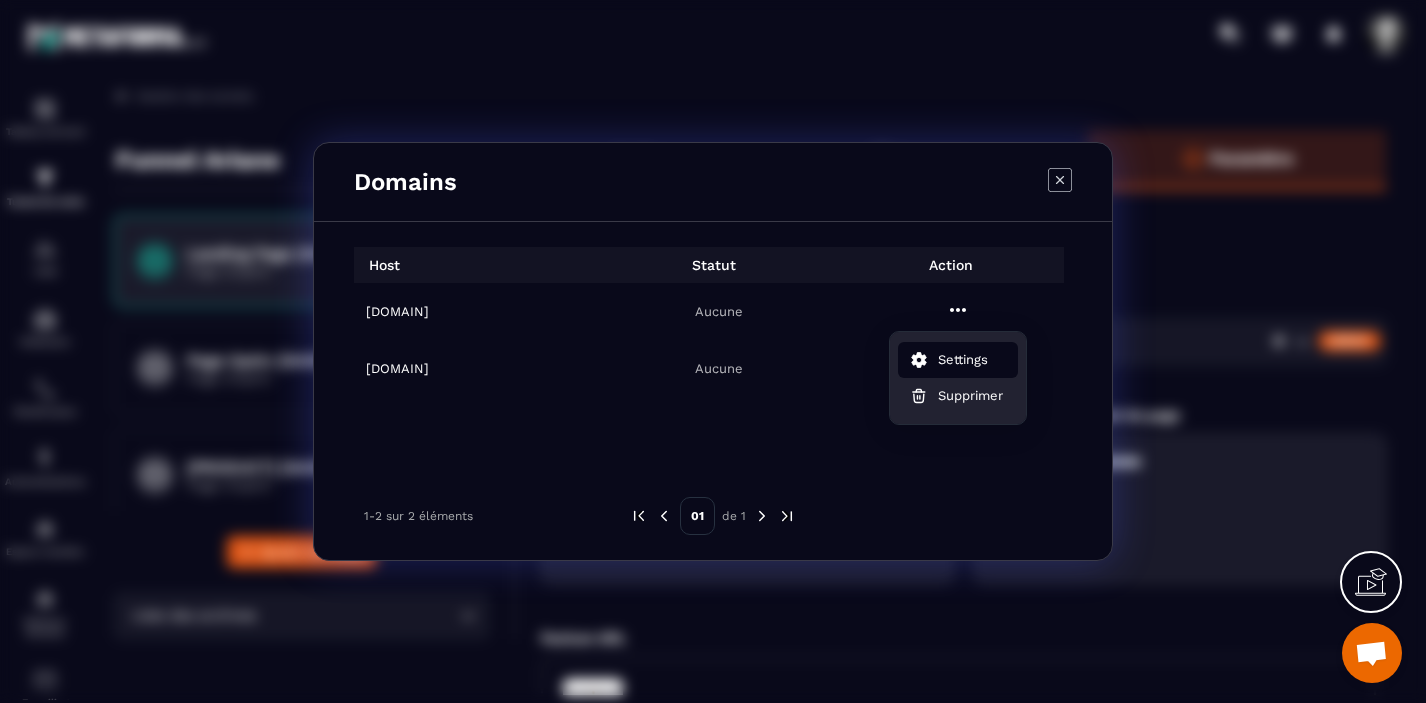 click on "Settings" at bounding box center (963, 360) 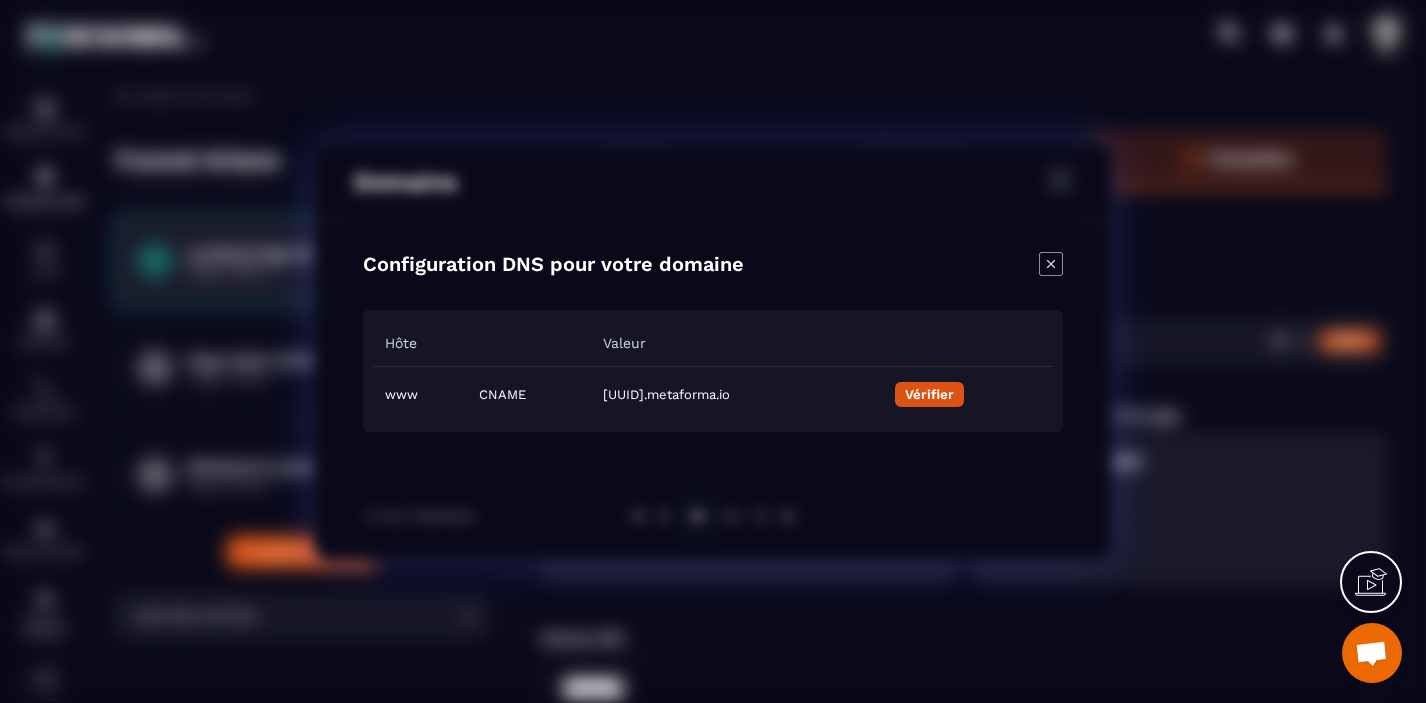 click on "Vérifier" at bounding box center (929, 394) 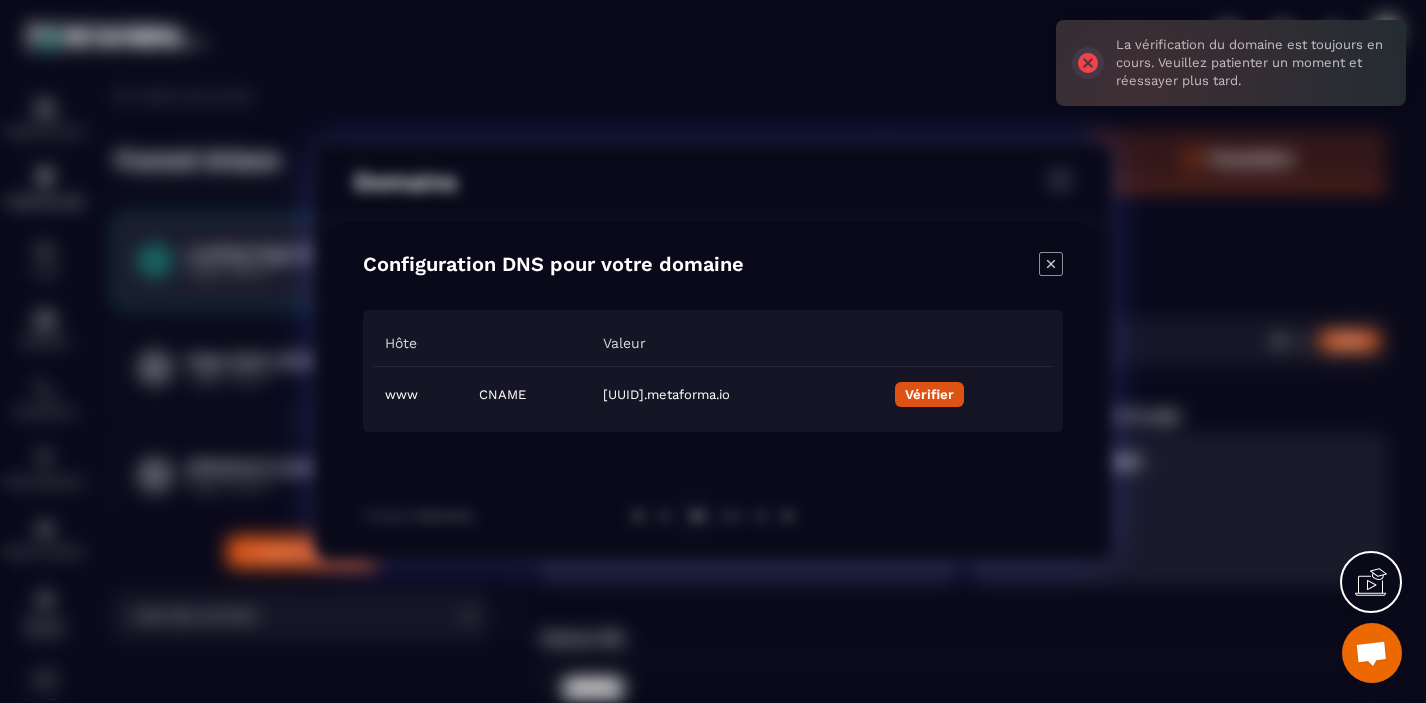 click 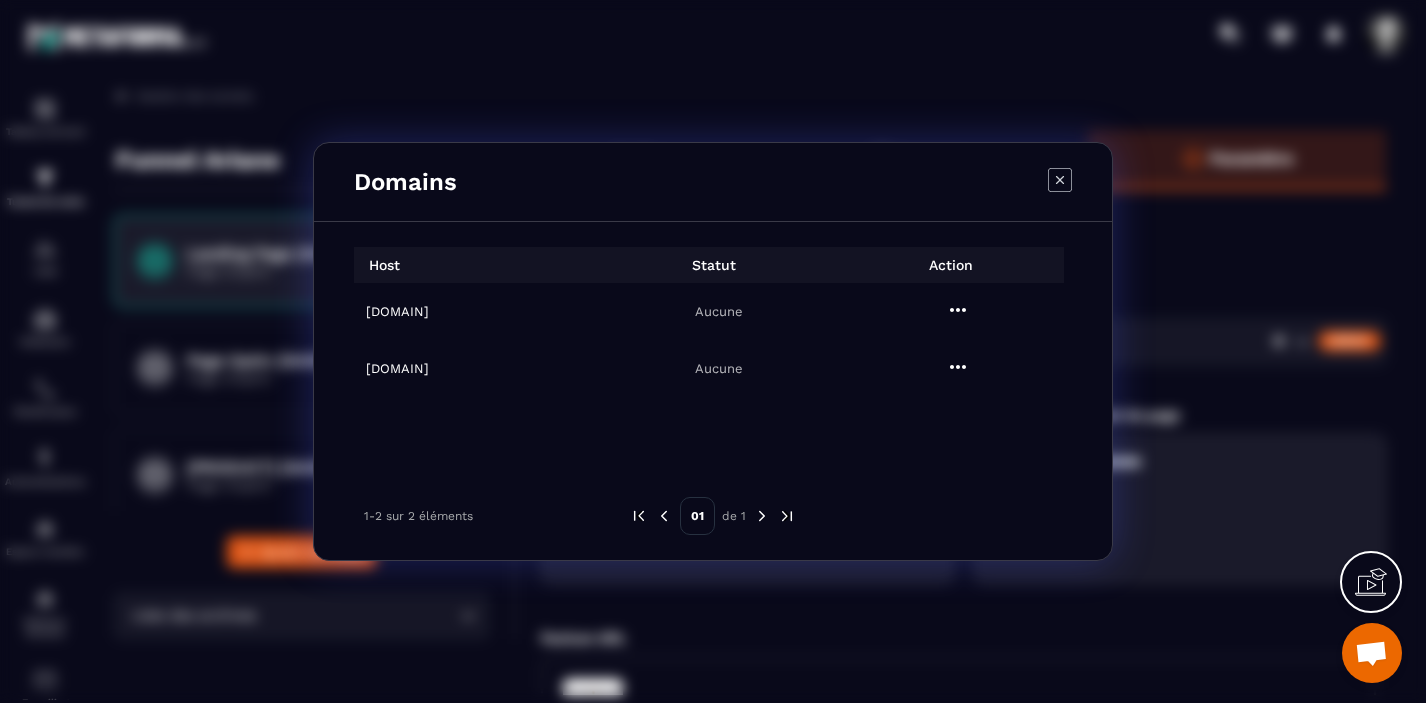 click 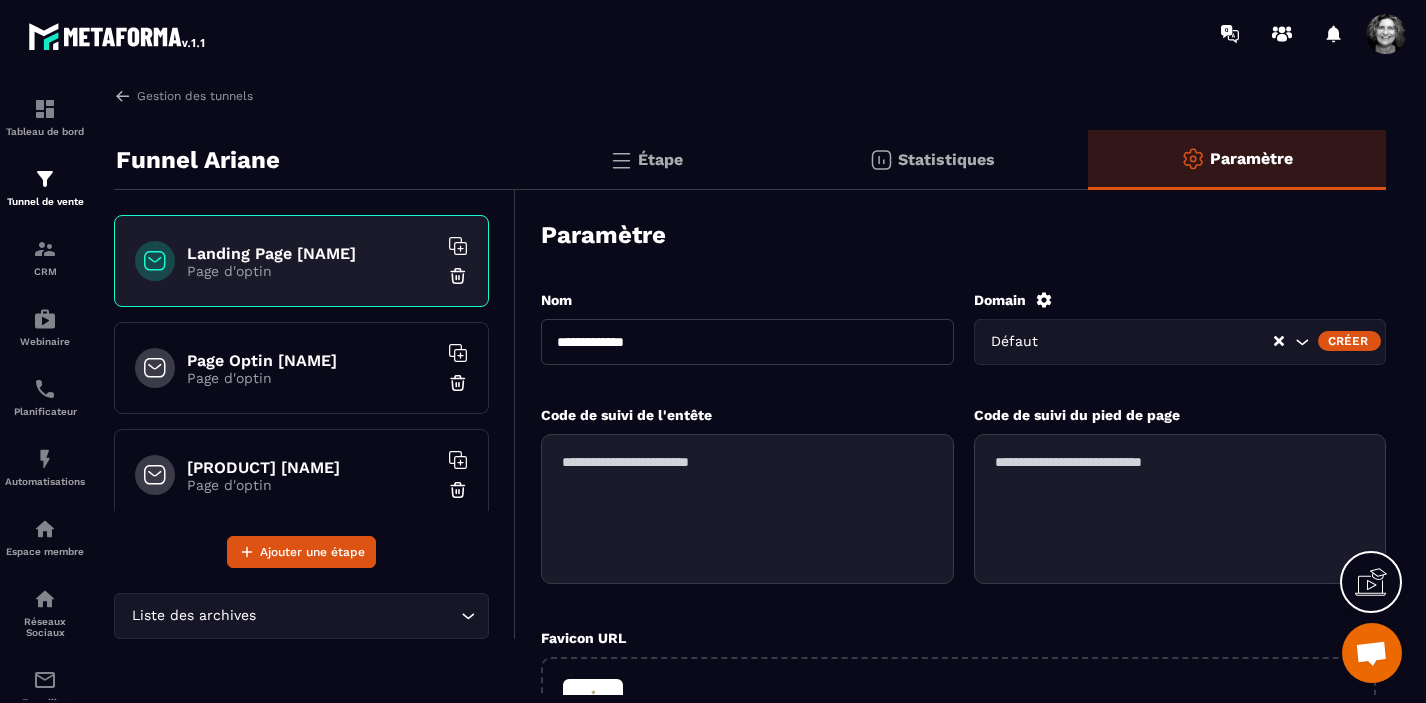 click 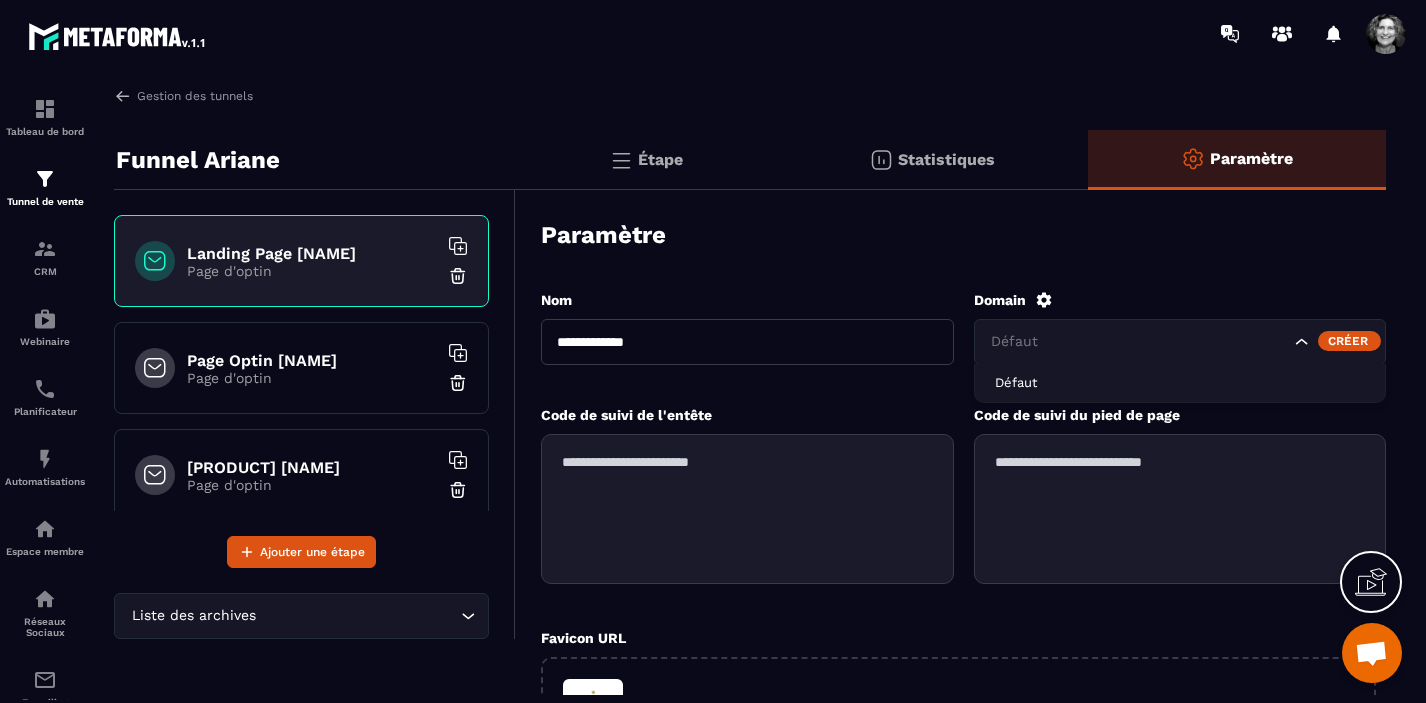 click 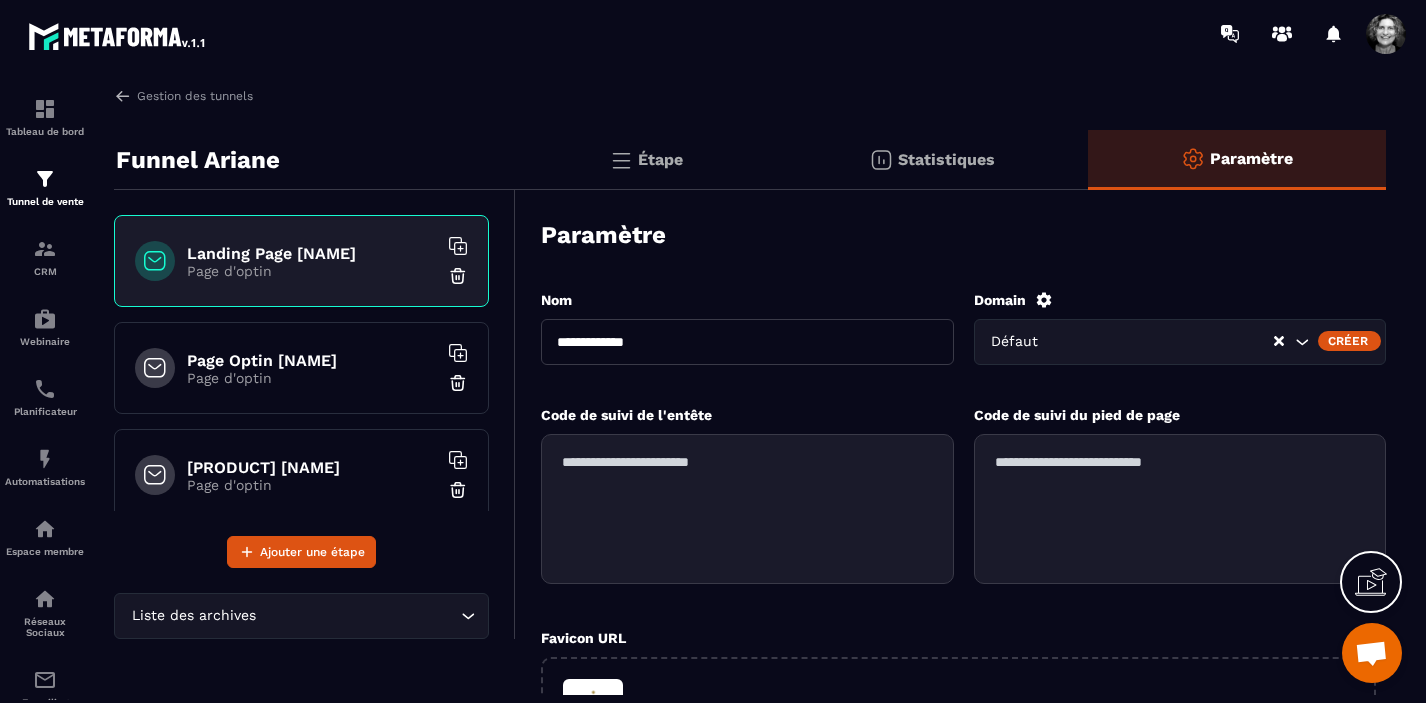 click on "Page Optin [NAME]" at bounding box center [312, 360] 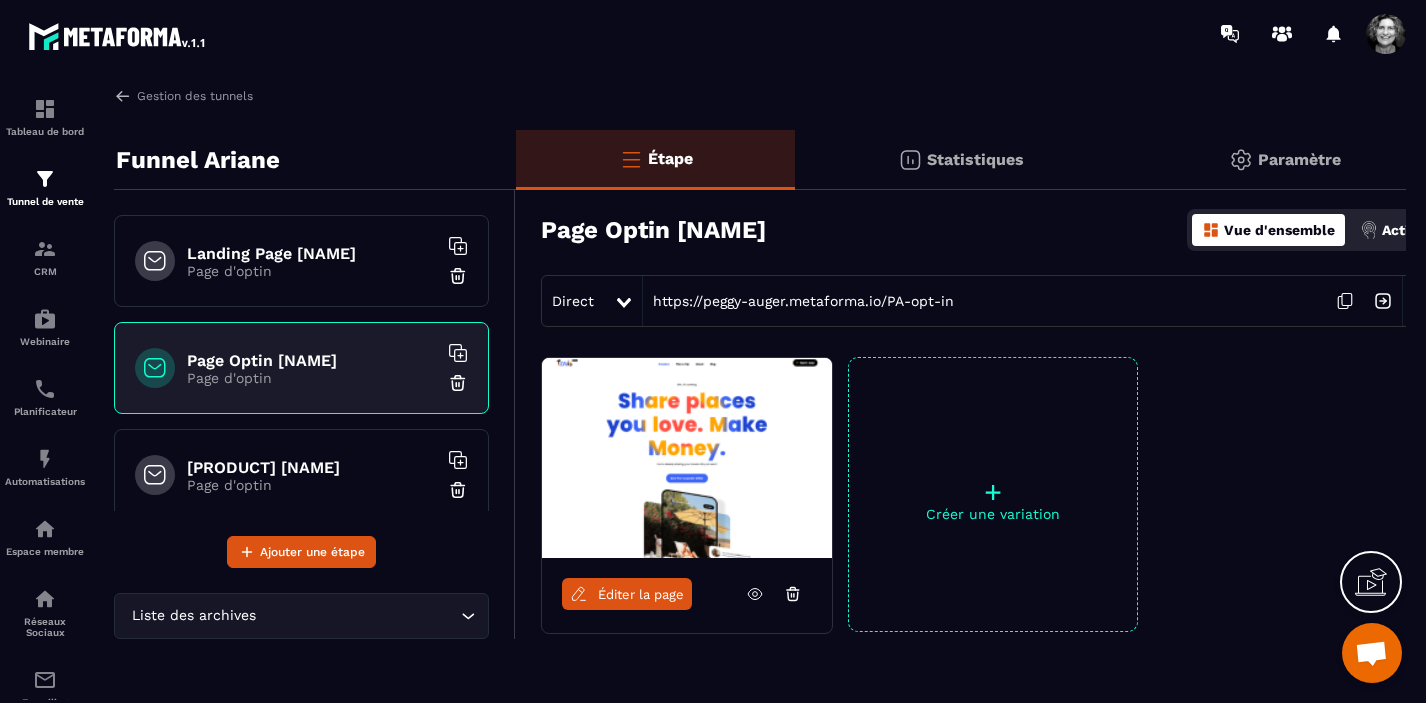 click on "Éditer la page" at bounding box center [641, 594] 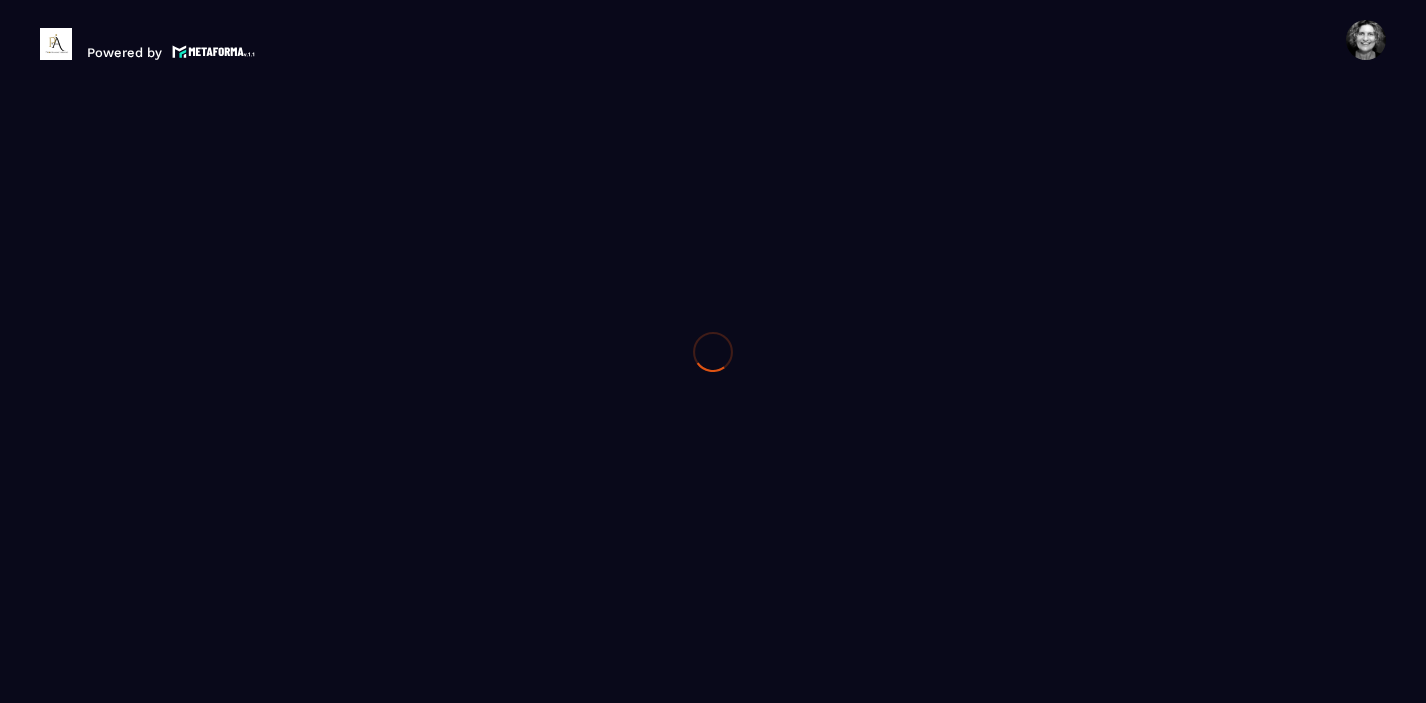 scroll, scrollTop: 0, scrollLeft: 0, axis: both 